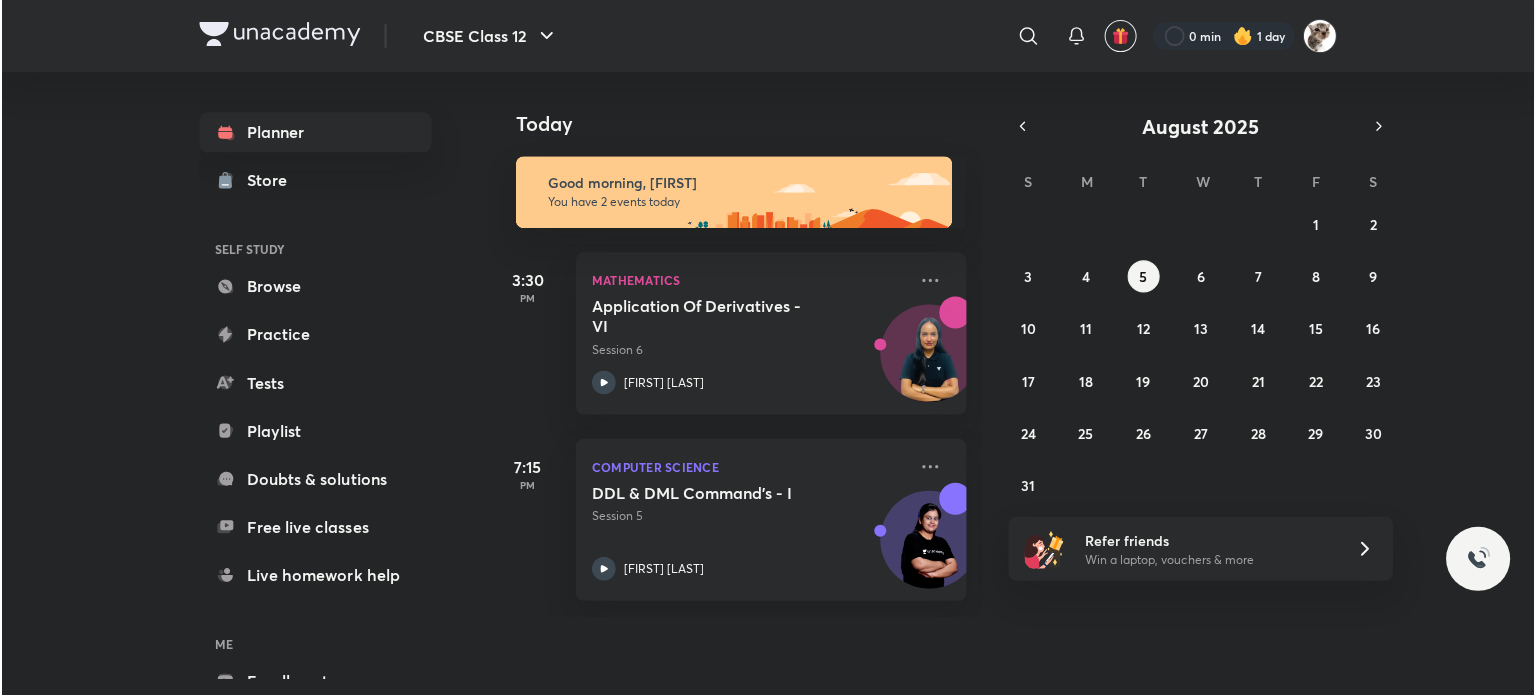 scroll, scrollTop: 0, scrollLeft: 0, axis: both 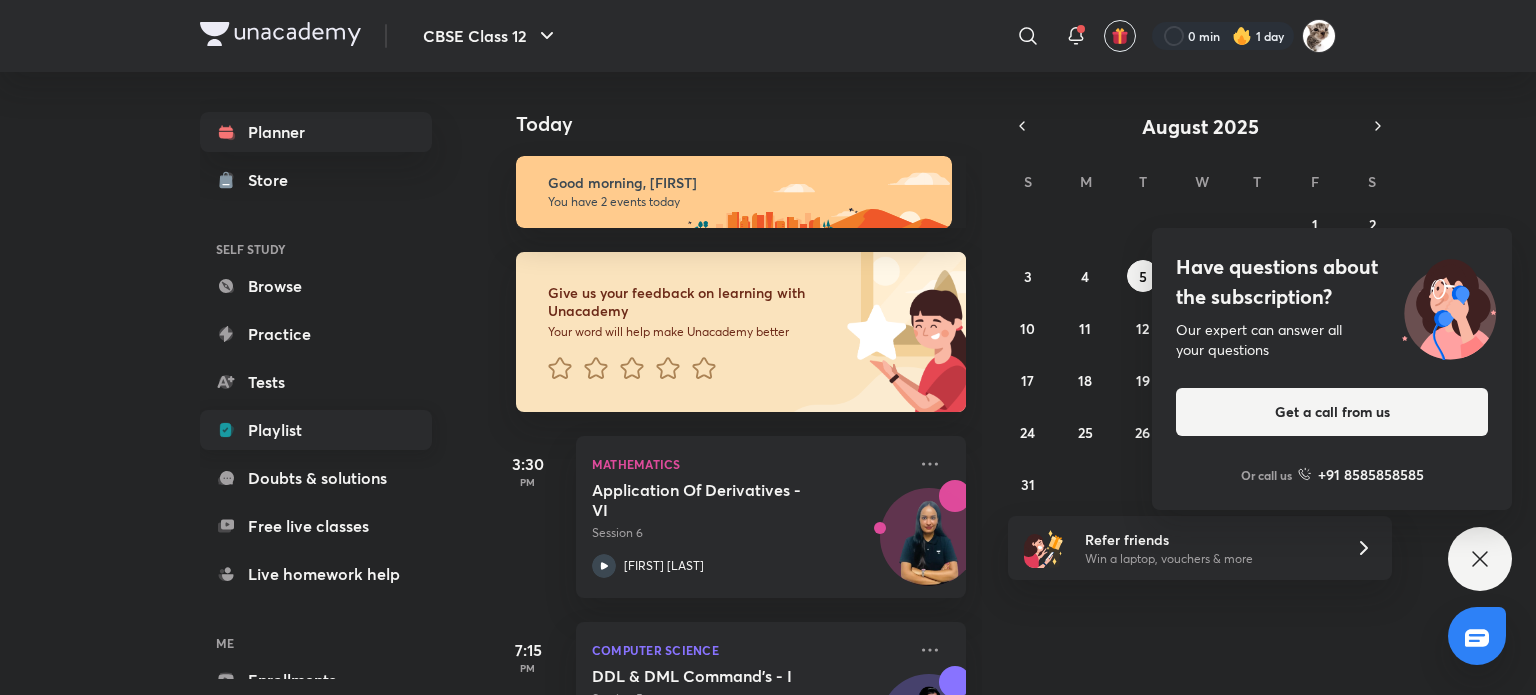 click on "Playlist" at bounding box center (316, 430) 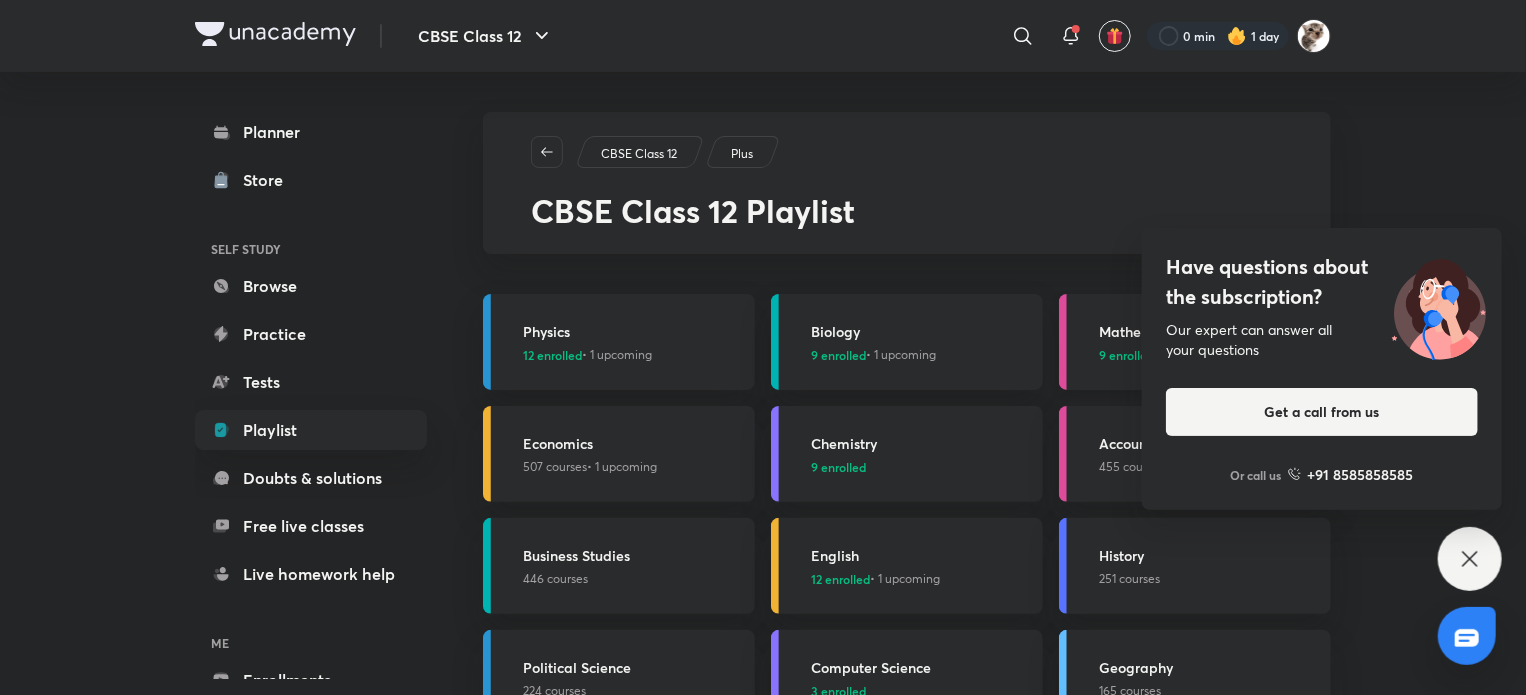 click on "Mathematics" at bounding box center (1209, 331) 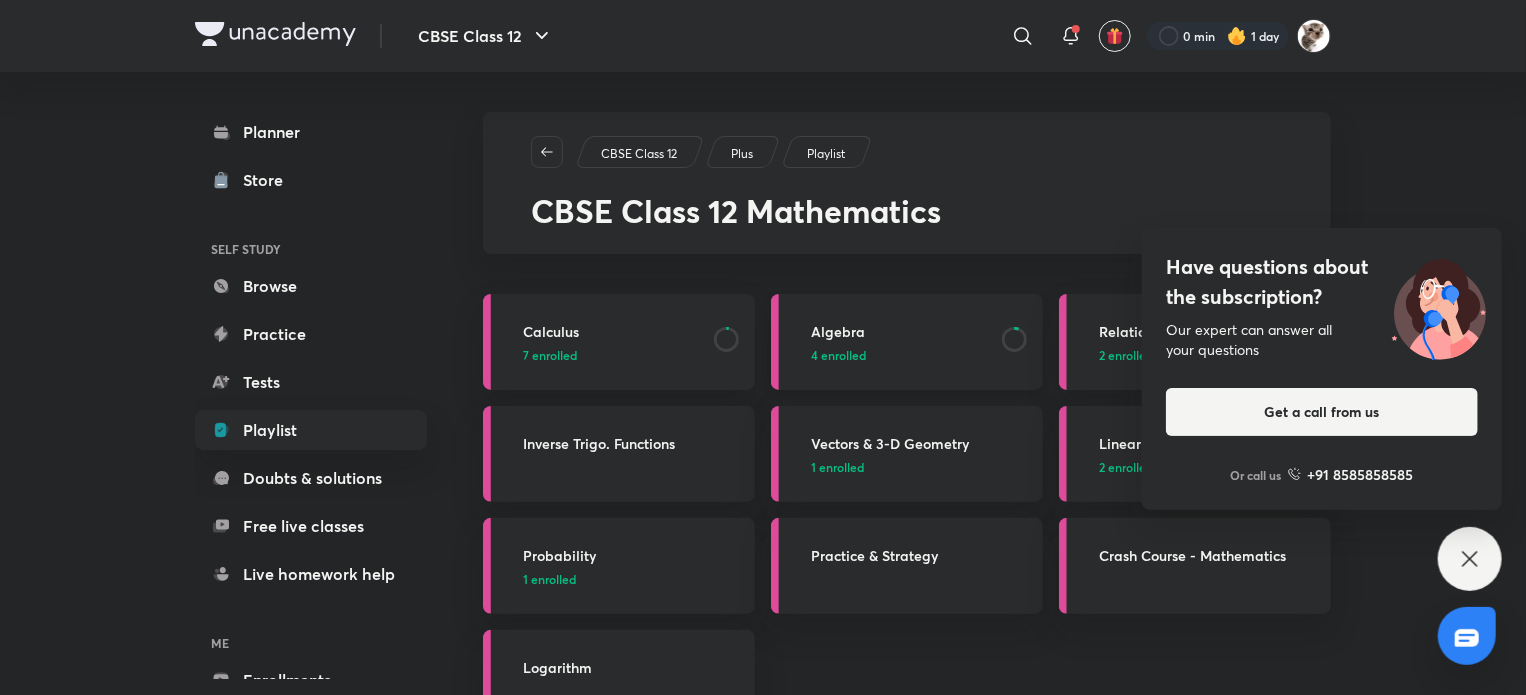 click on "Algebra" at bounding box center (900, 331) 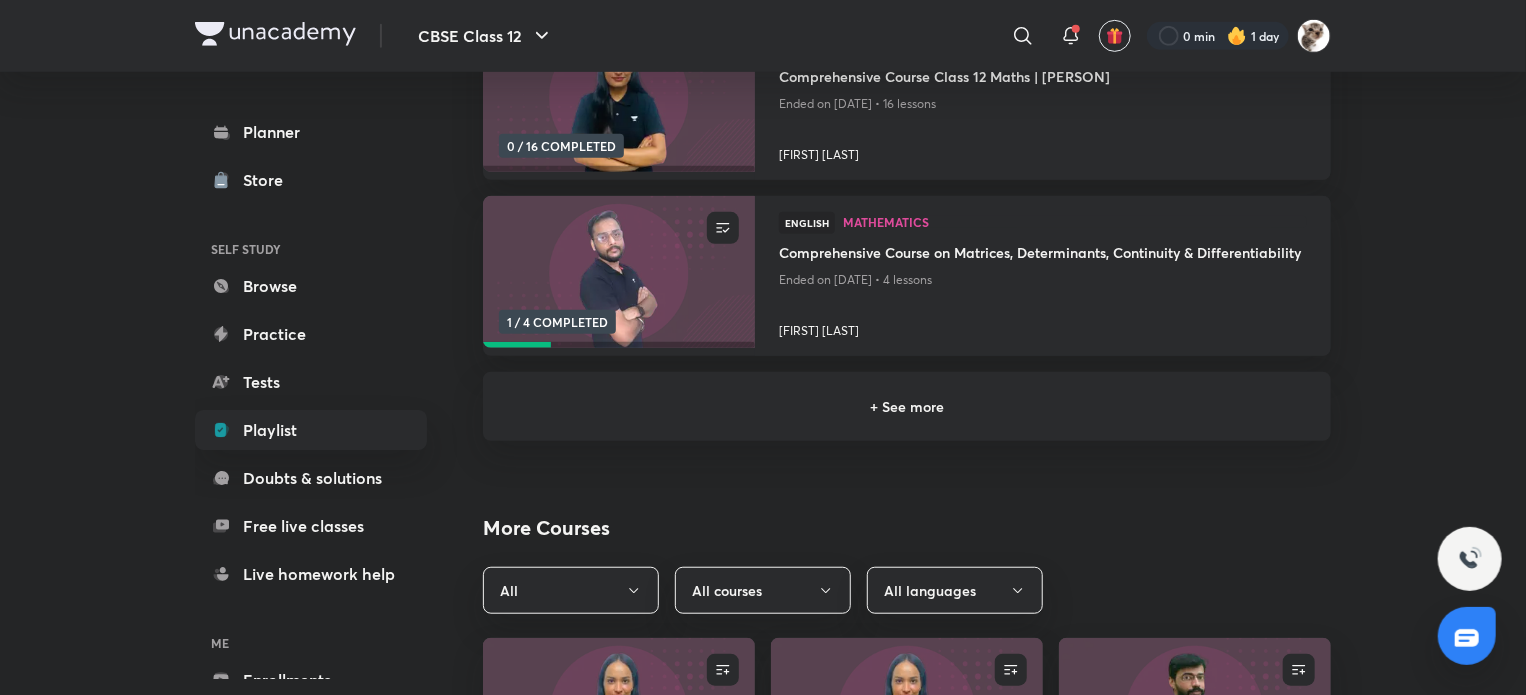 scroll, scrollTop: 548, scrollLeft: 0, axis: vertical 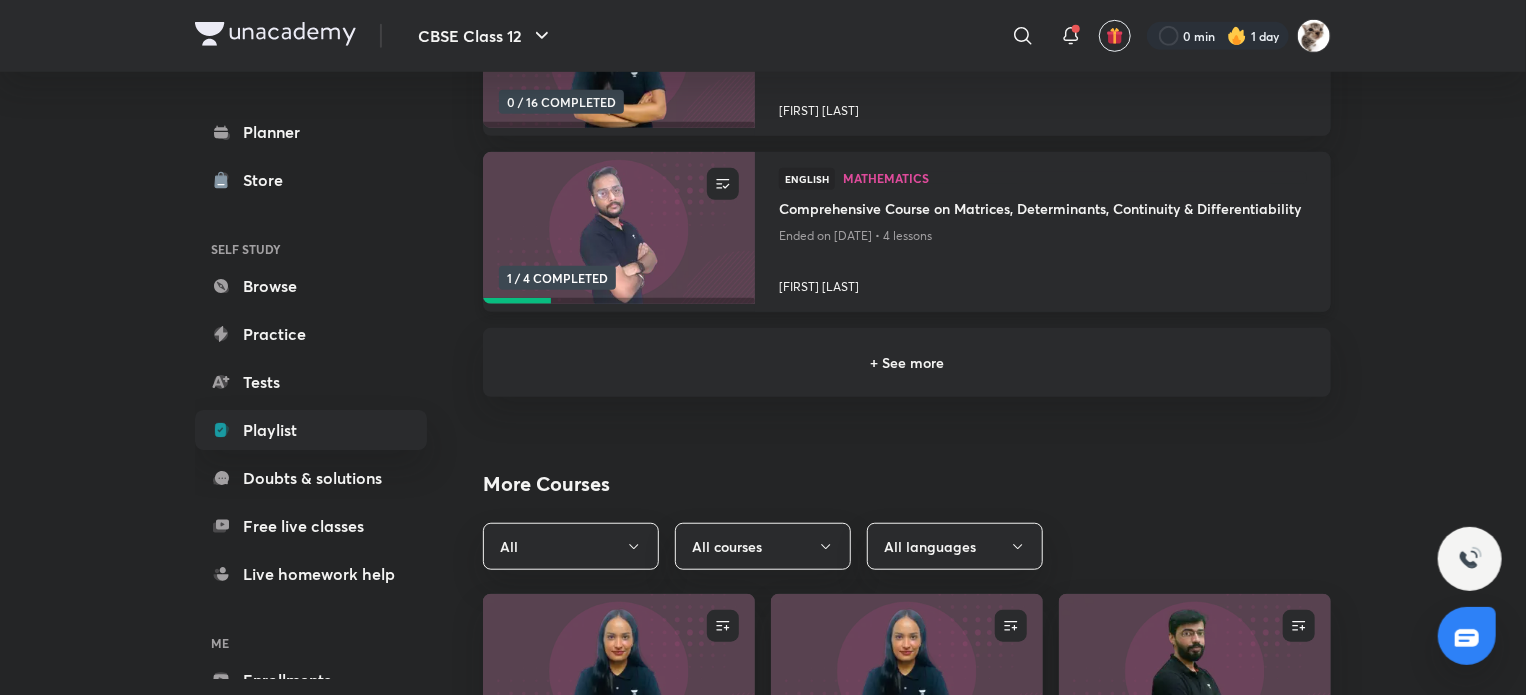 click at bounding box center (1043, 259) 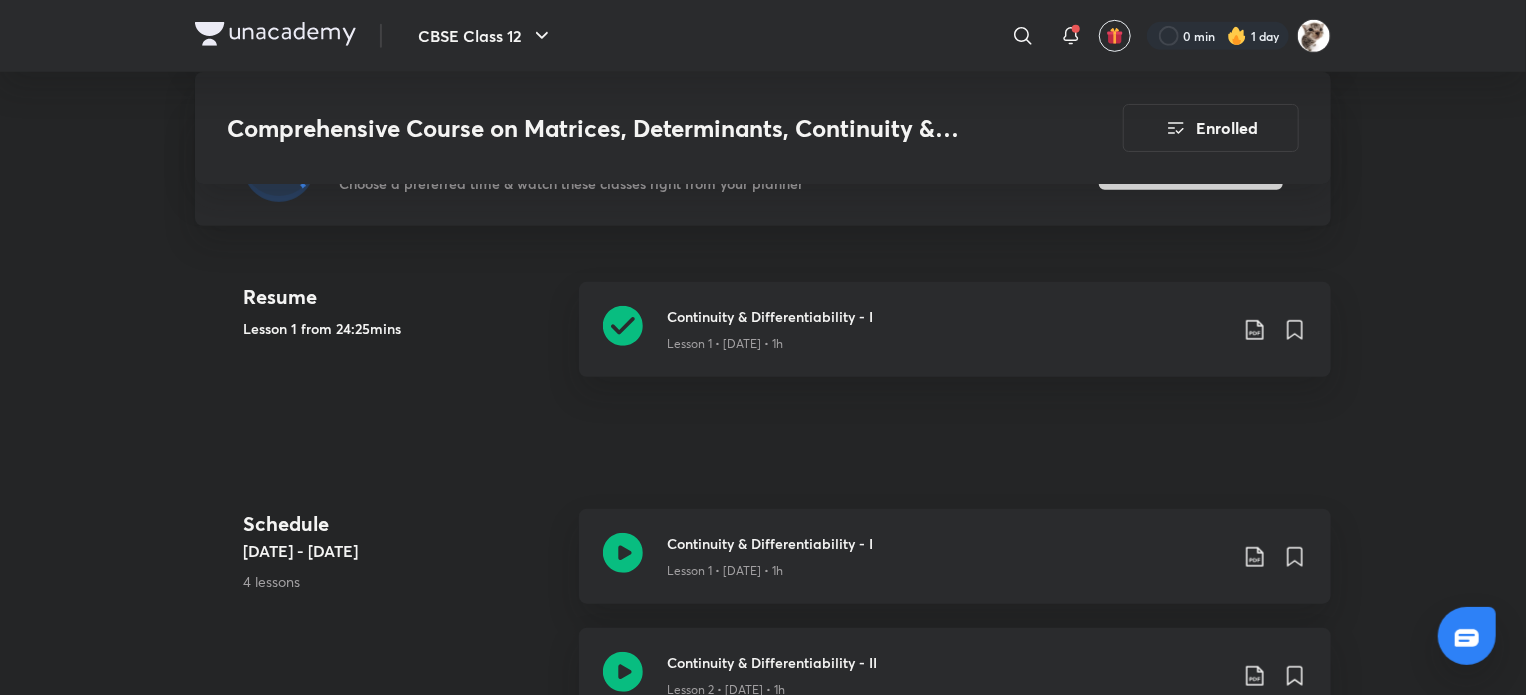 scroll, scrollTop: 542, scrollLeft: 0, axis: vertical 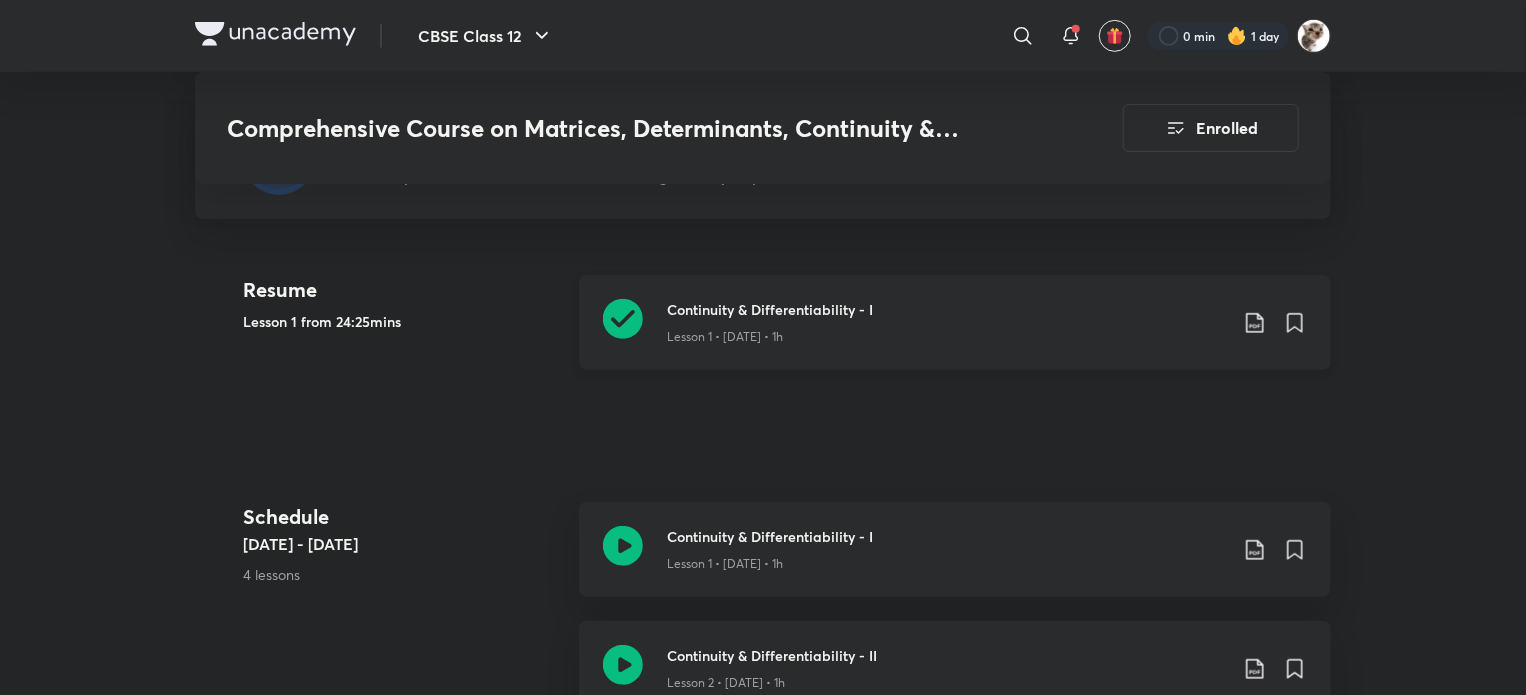 click 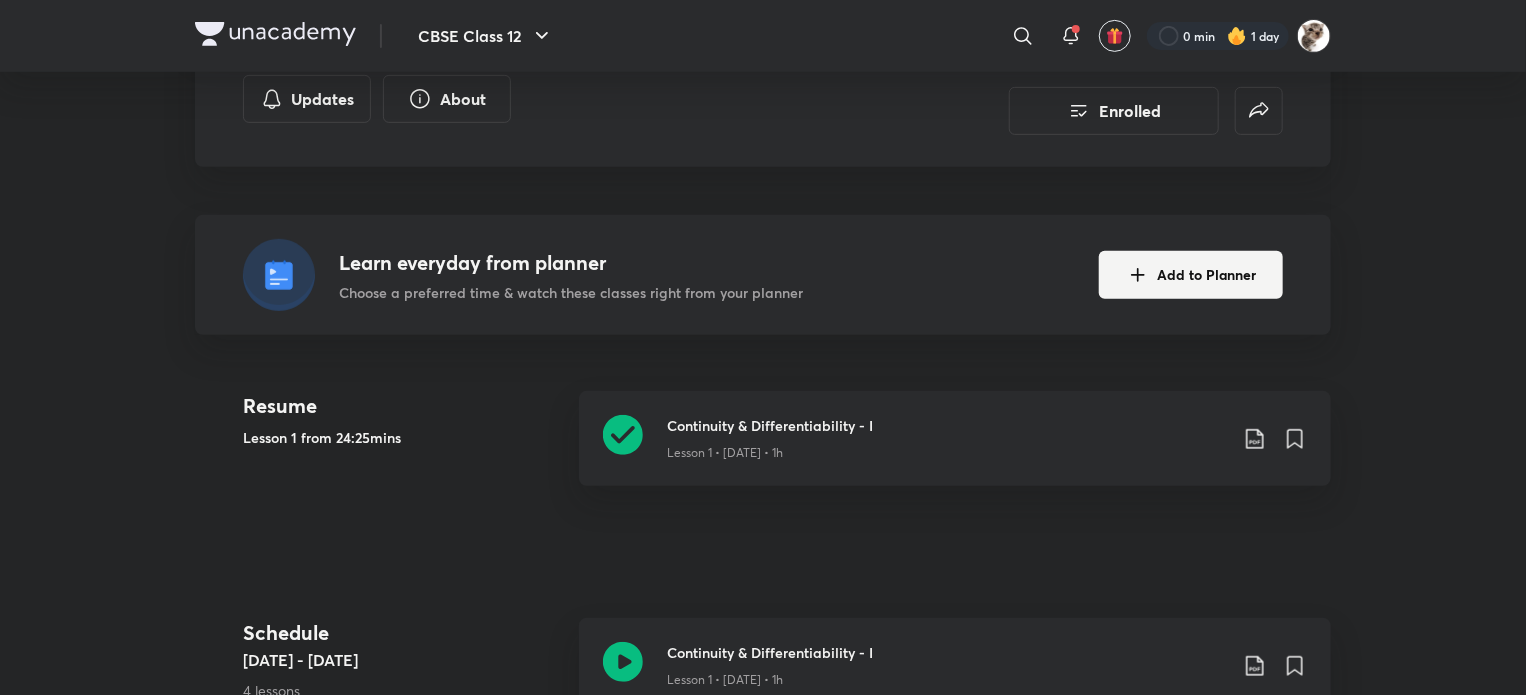 scroll, scrollTop: 0, scrollLeft: 0, axis: both 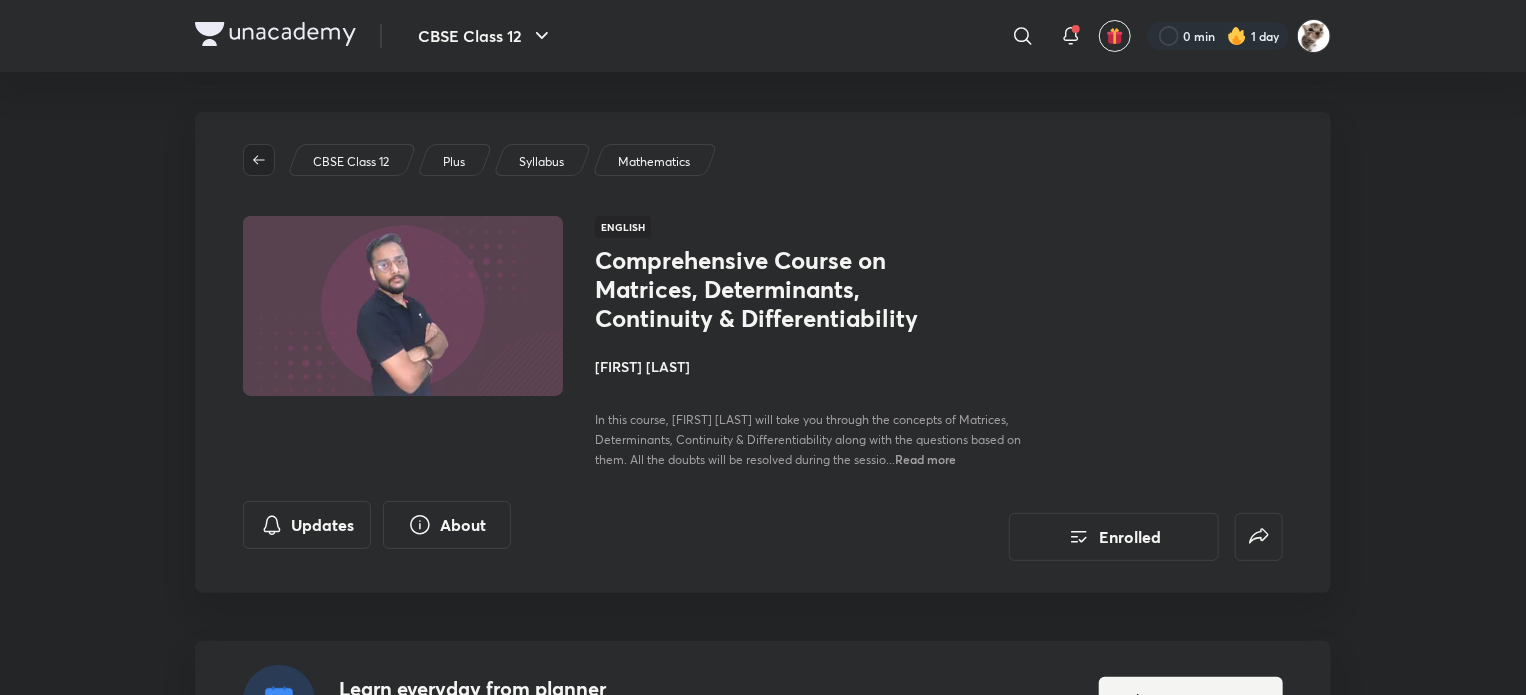 click 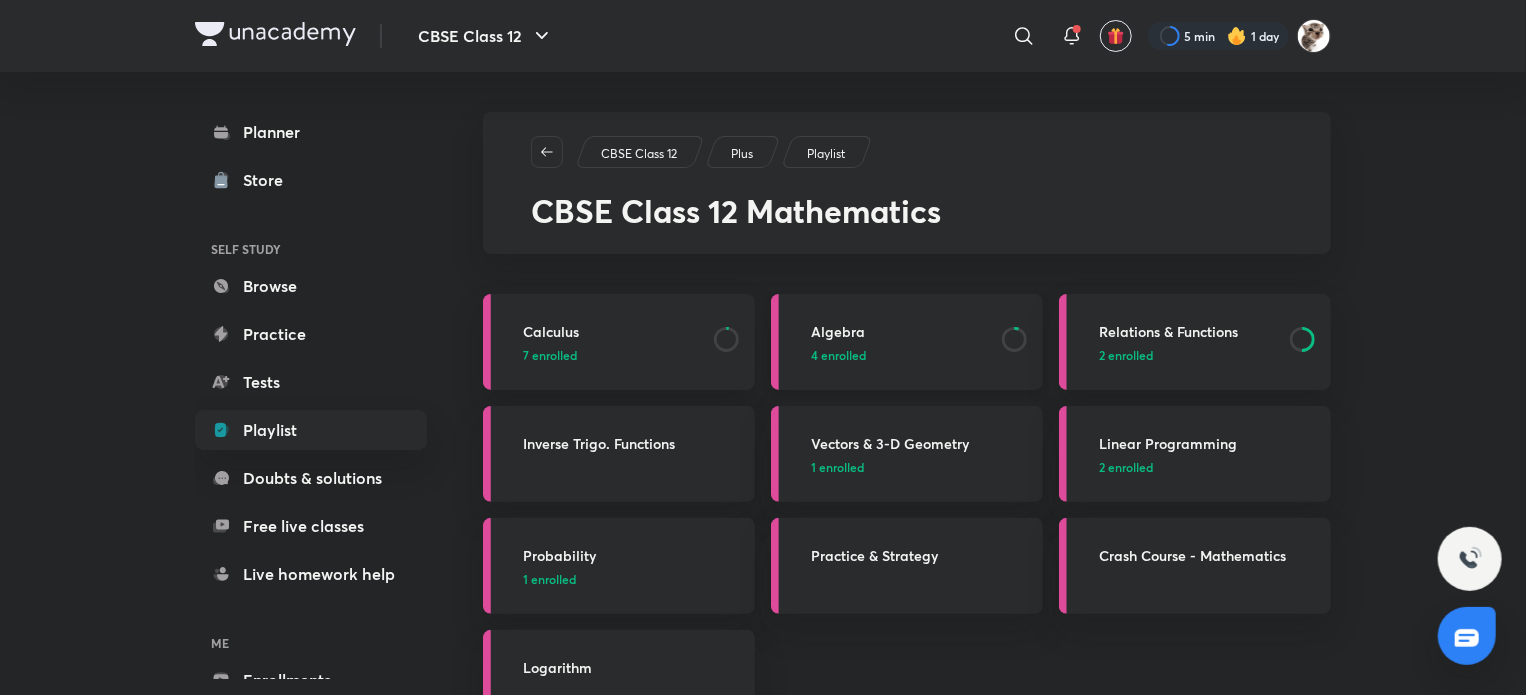click on "Algebra" at bounding box center [900, 331] 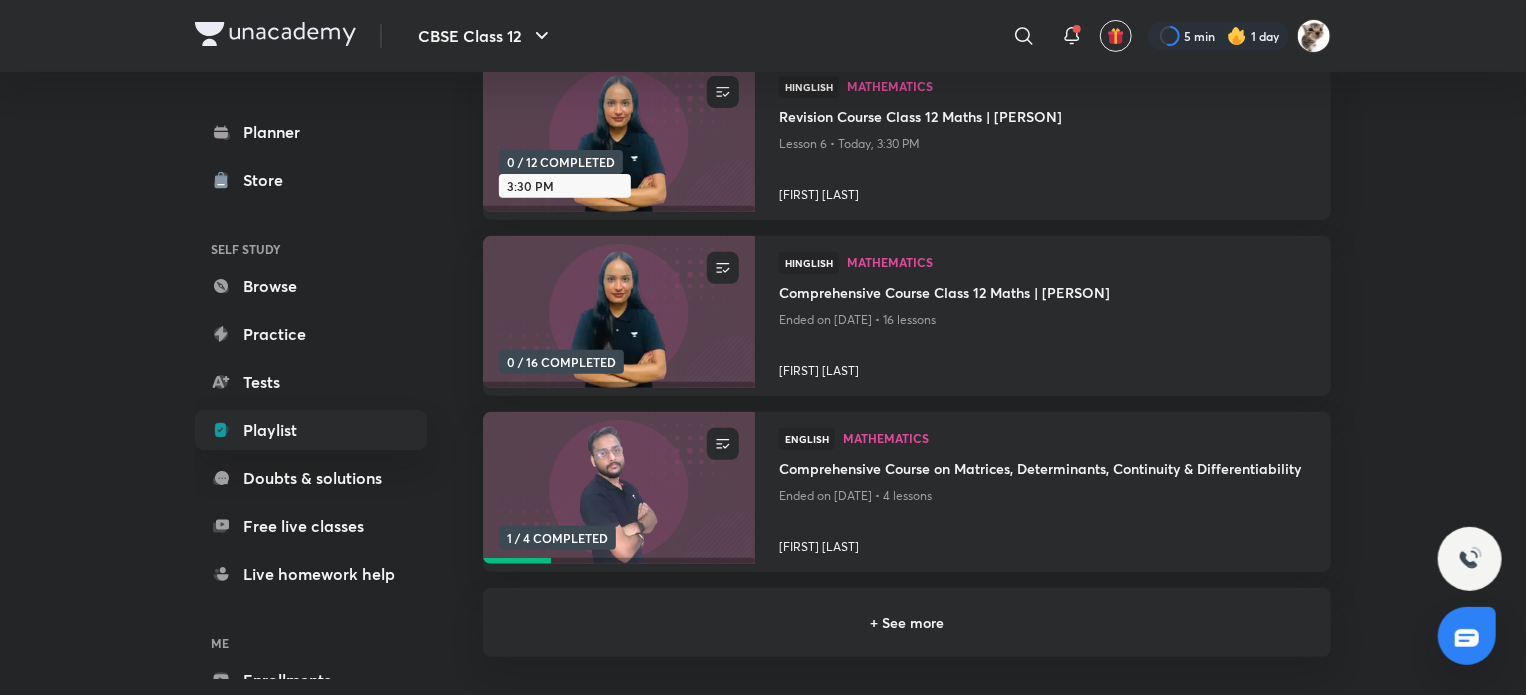 scroll, scrollTop: 316, scrollLeft: 0, axis: vertical 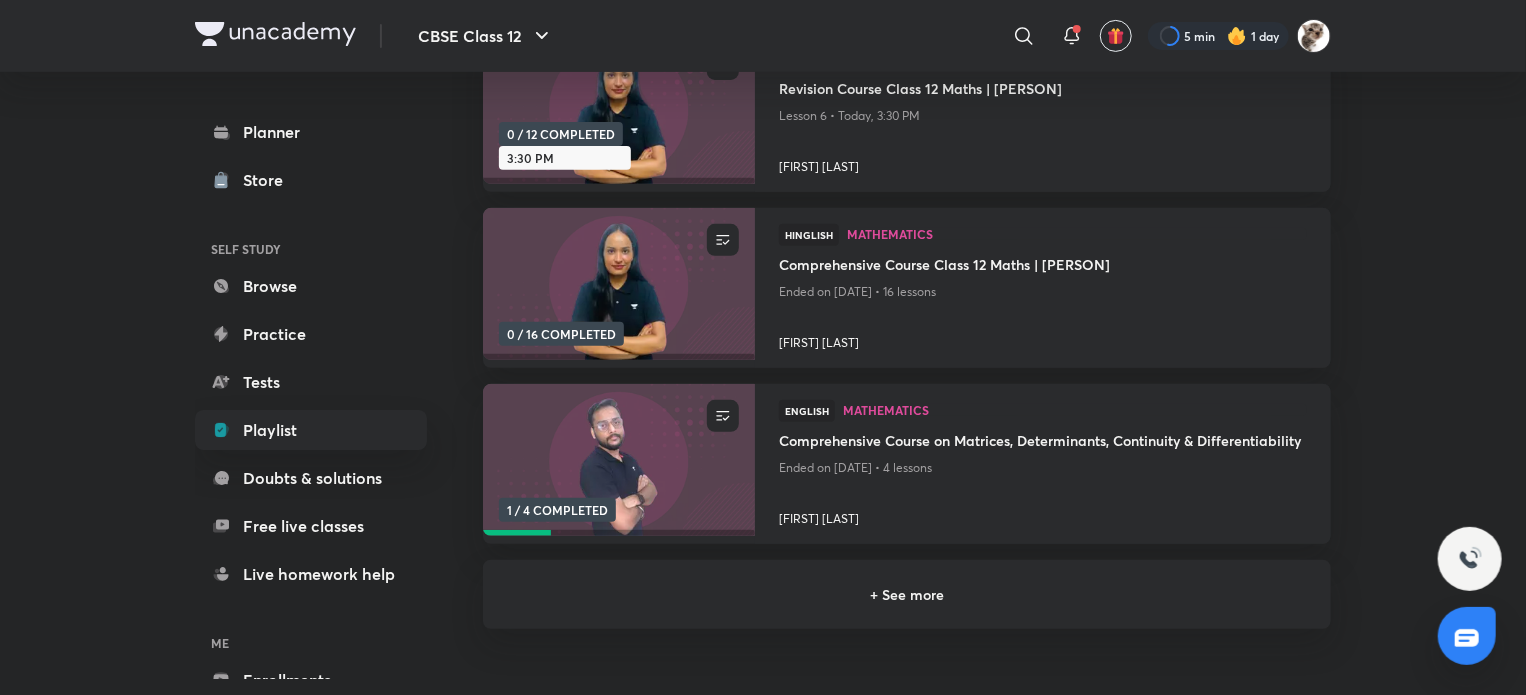 click on "+ See more" at bounding box center (907, 594) 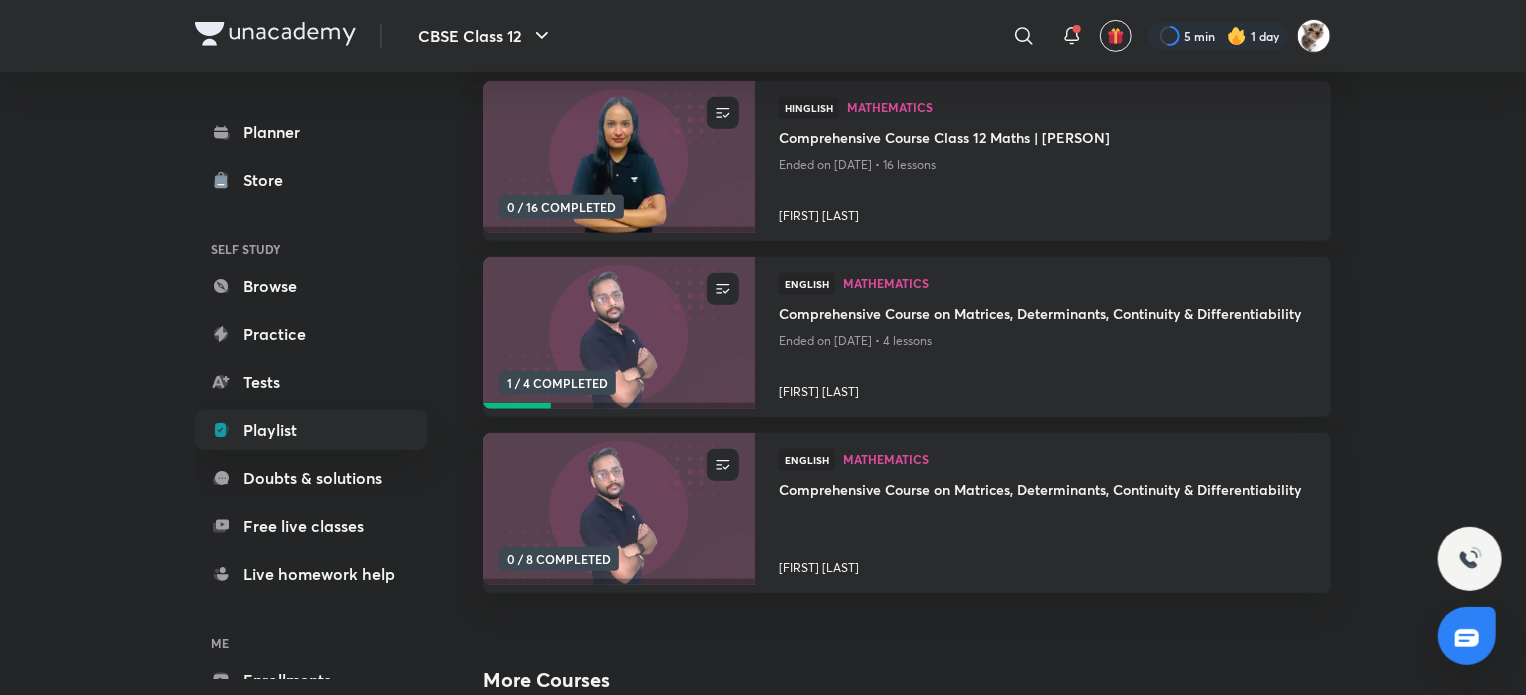 scroll, scrollTop: 444, scrollLeft: 0, axis: vertical 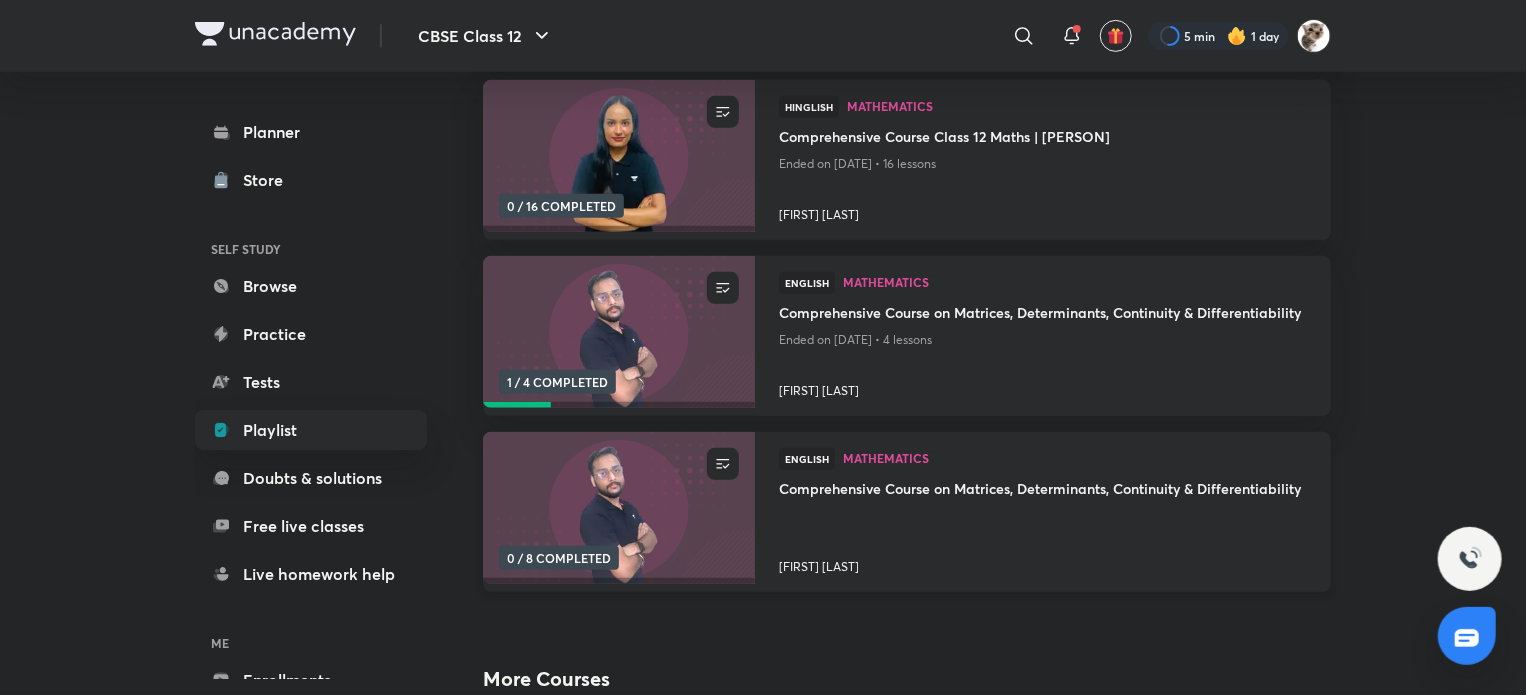 click on "Comprehensive Course on Matrices, Determinants, Continuity & Differentiability" at bounding box center (1043, 490) 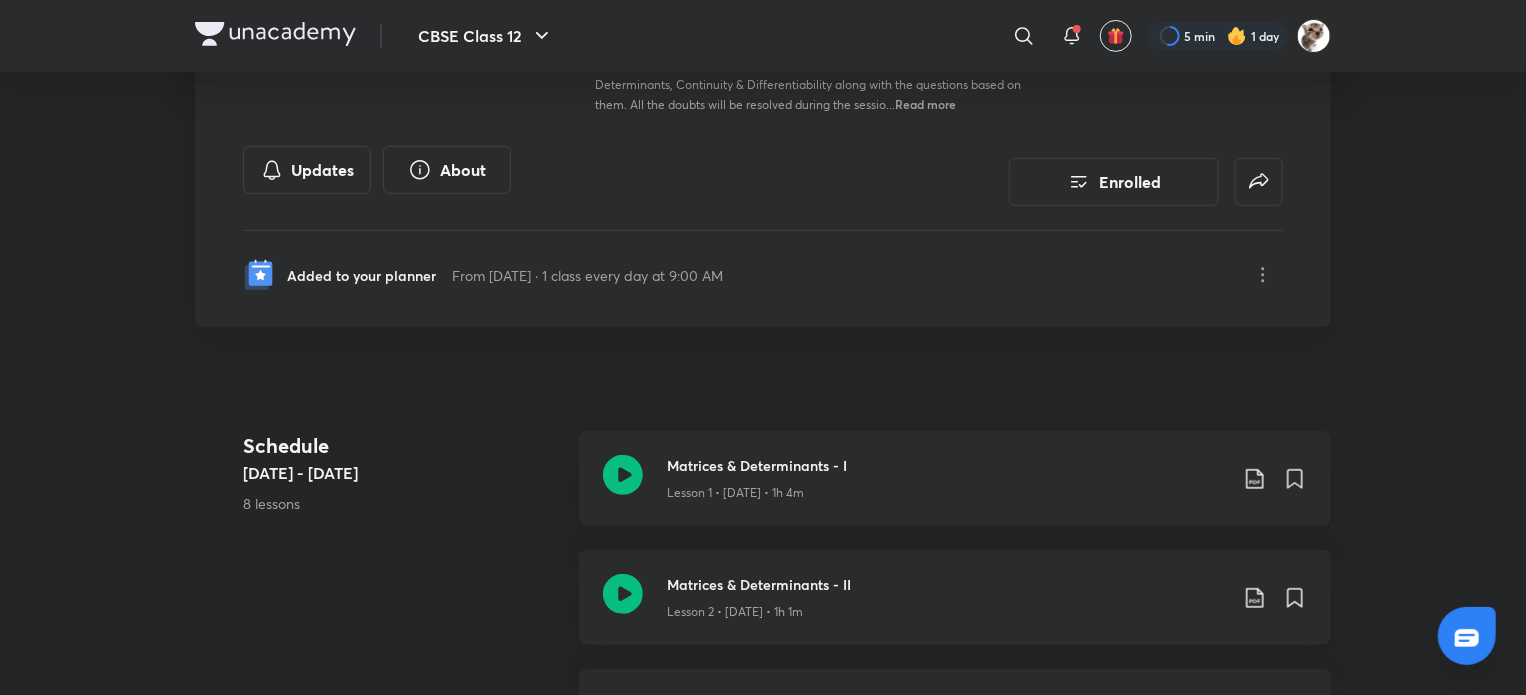 scroll, scrollTop: 364, scrollLeft: 0, axis: vertical 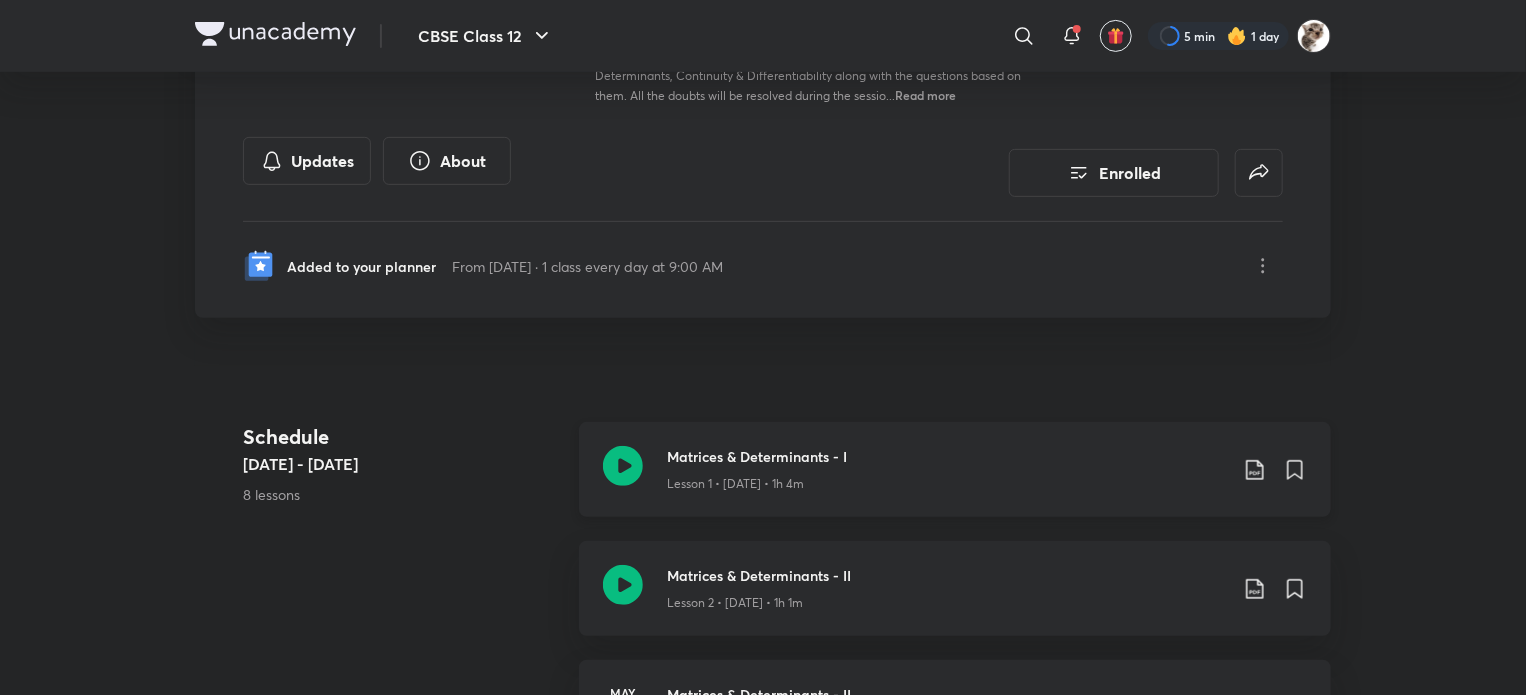 click 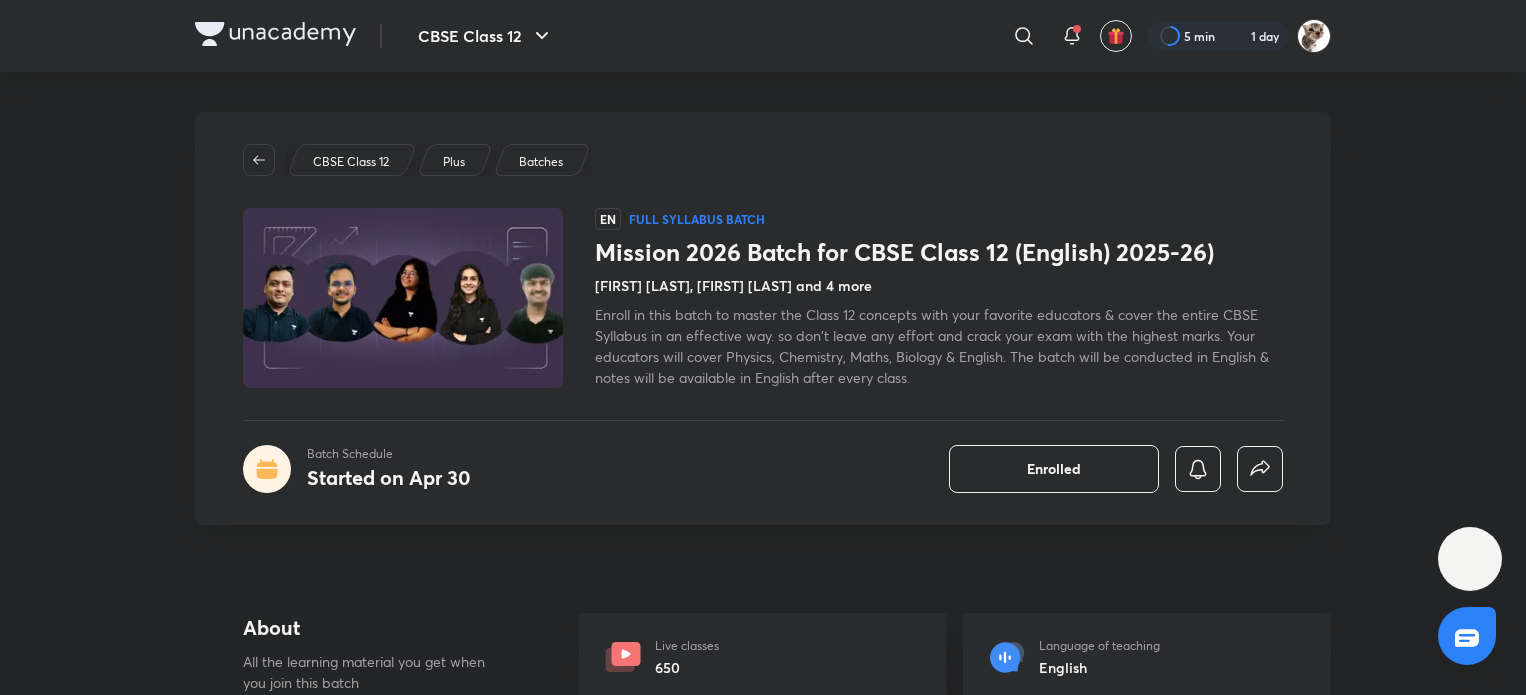 scroll, scrollTop: 0, scrollLeft: 0, axis: both 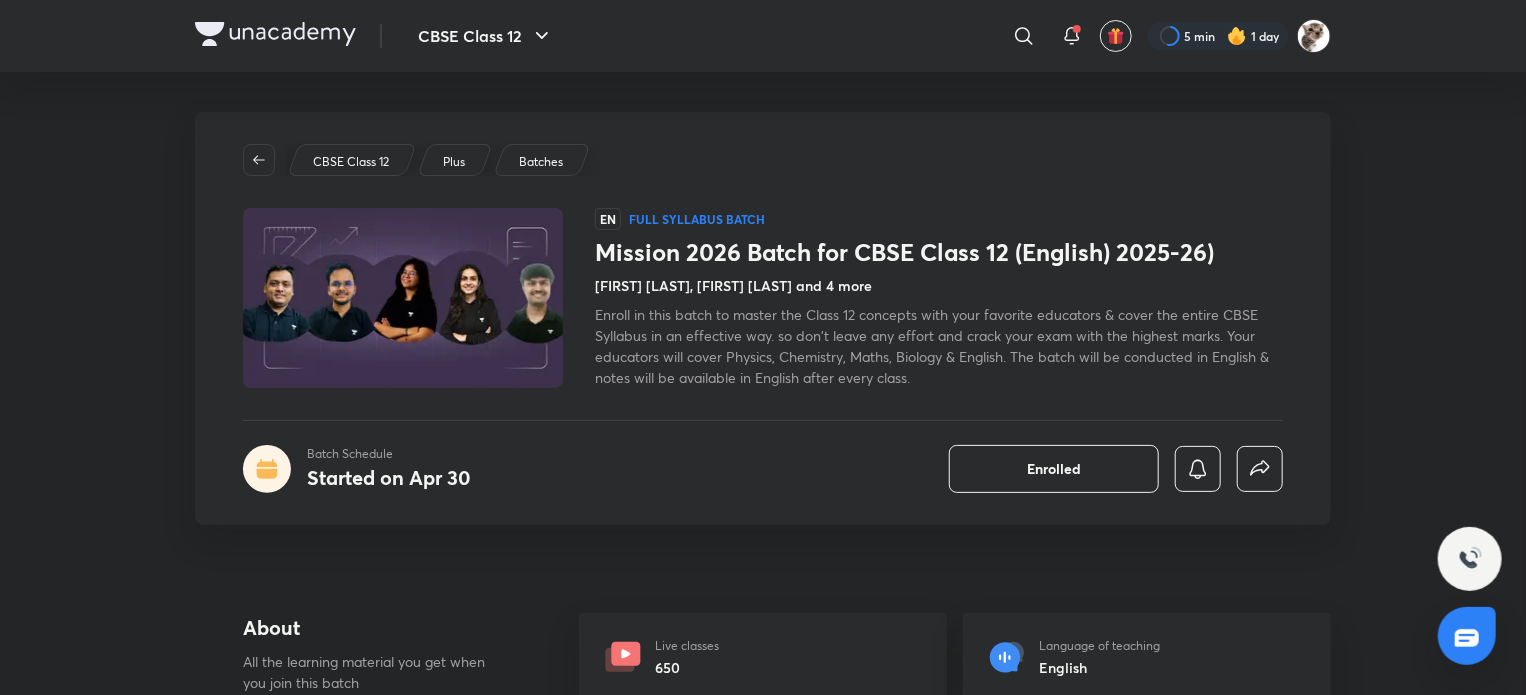 click at bounding box center [275, 34] 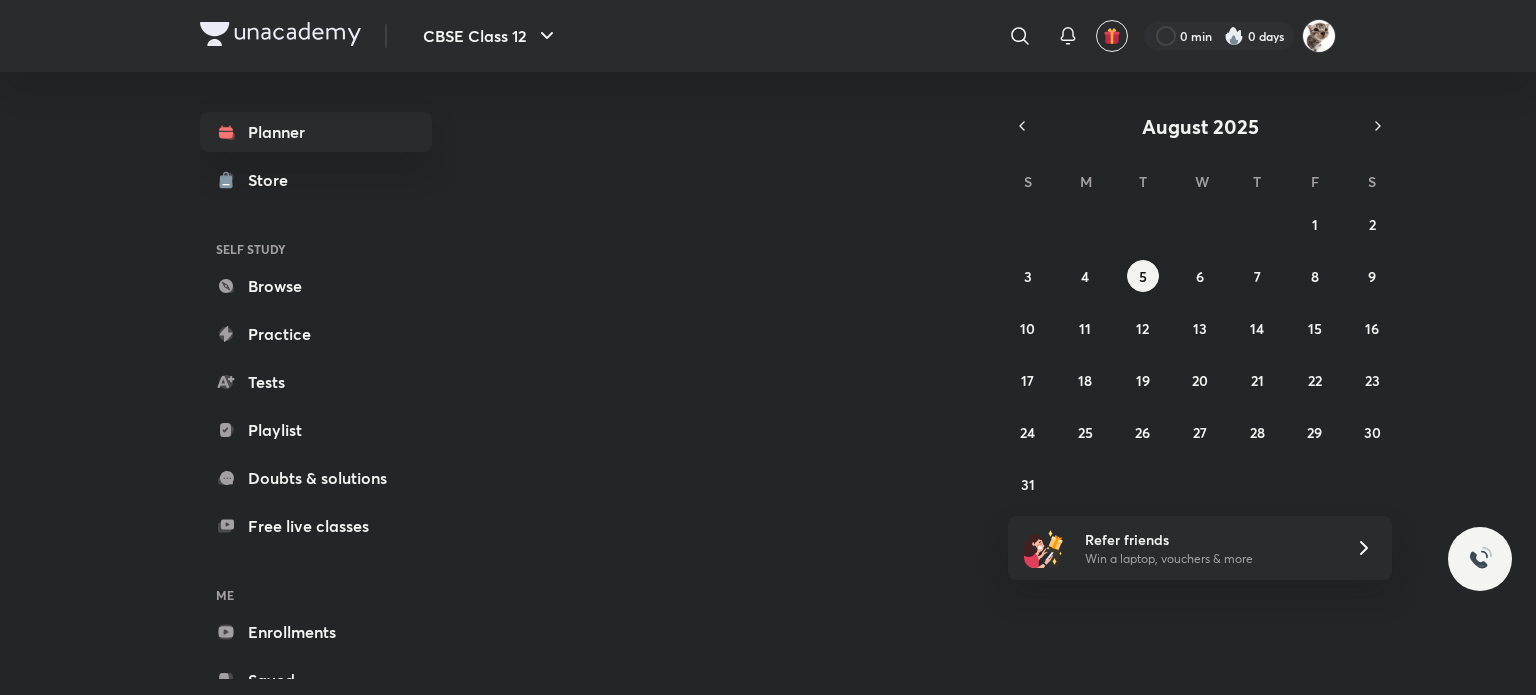 scroll, scrollTop: 0, scrollLeft: 0, axis: both 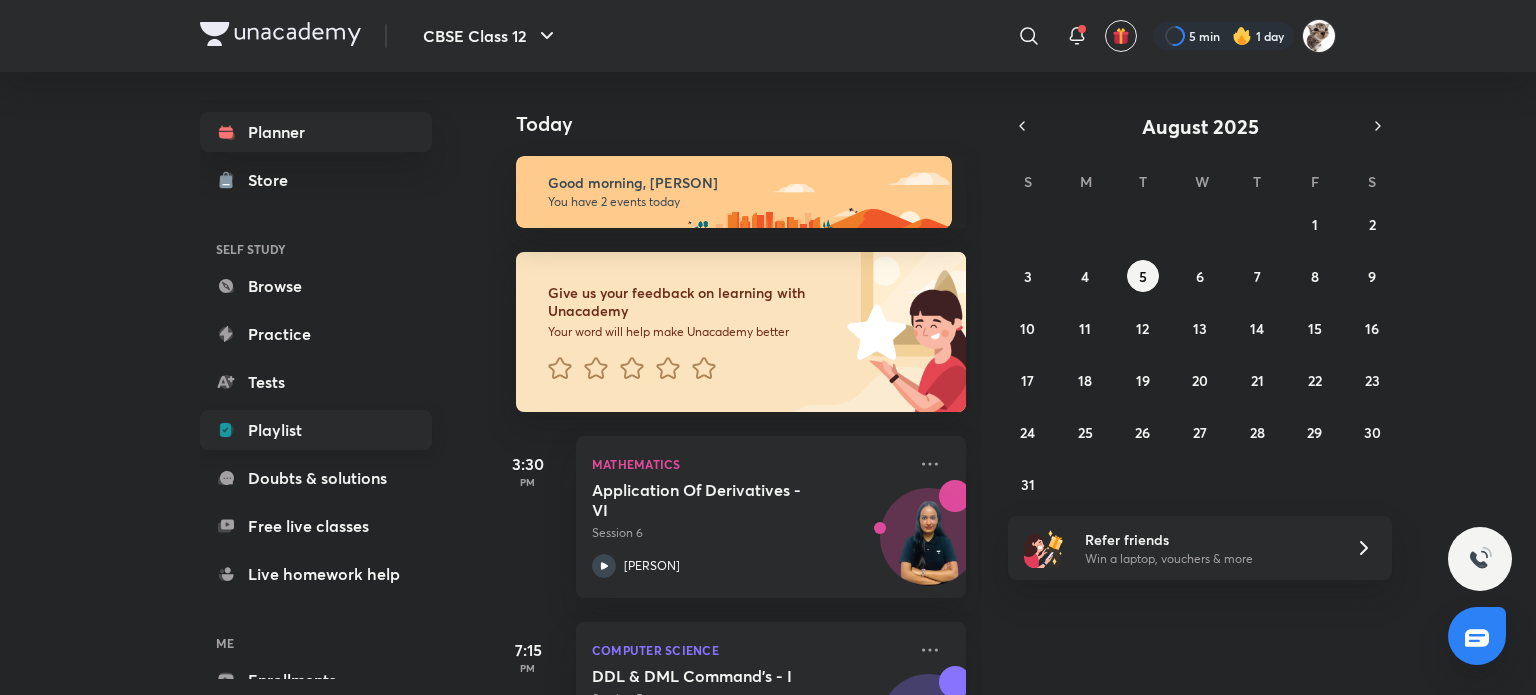 click on "Playlist" at bounding box center (316, 430) 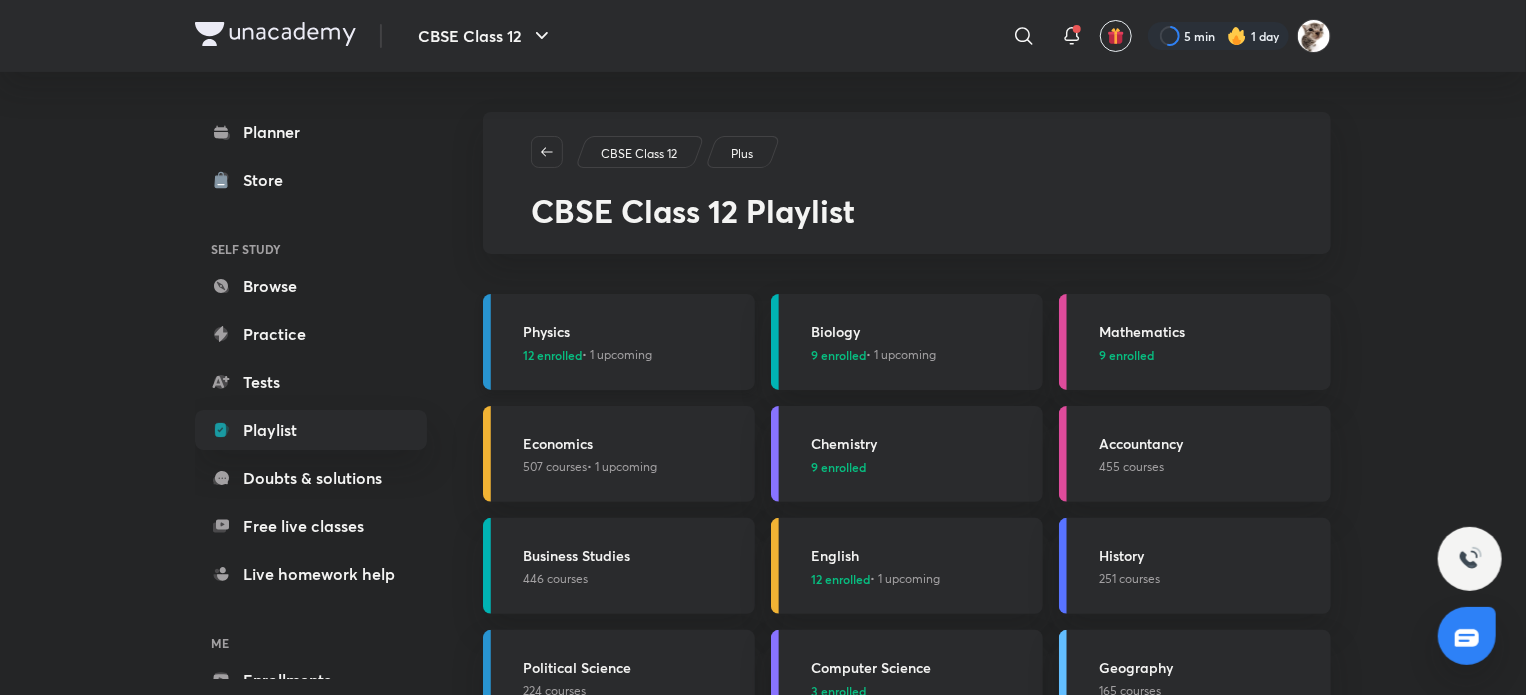 click on "Physics" at bounding box center (633, 331) 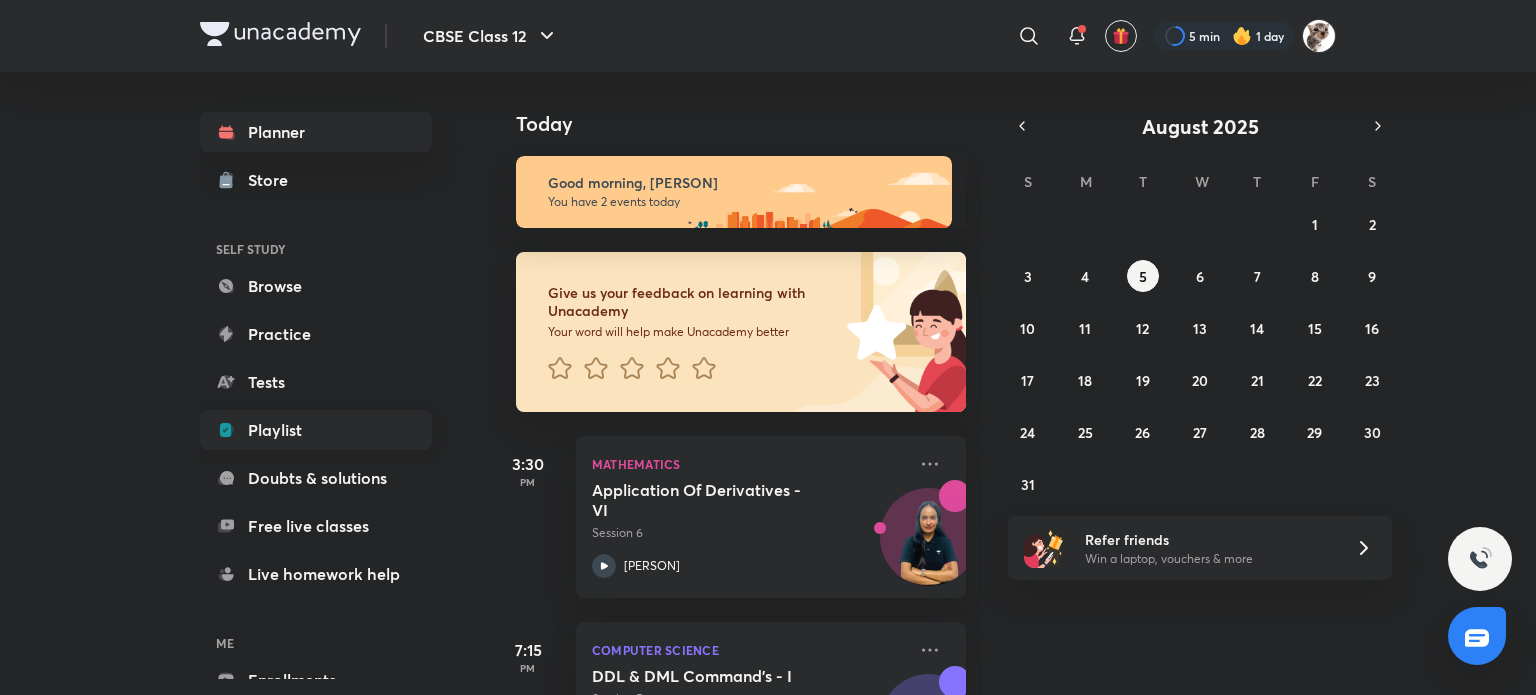 click on "Playlist" at bounding box center [316, 430] 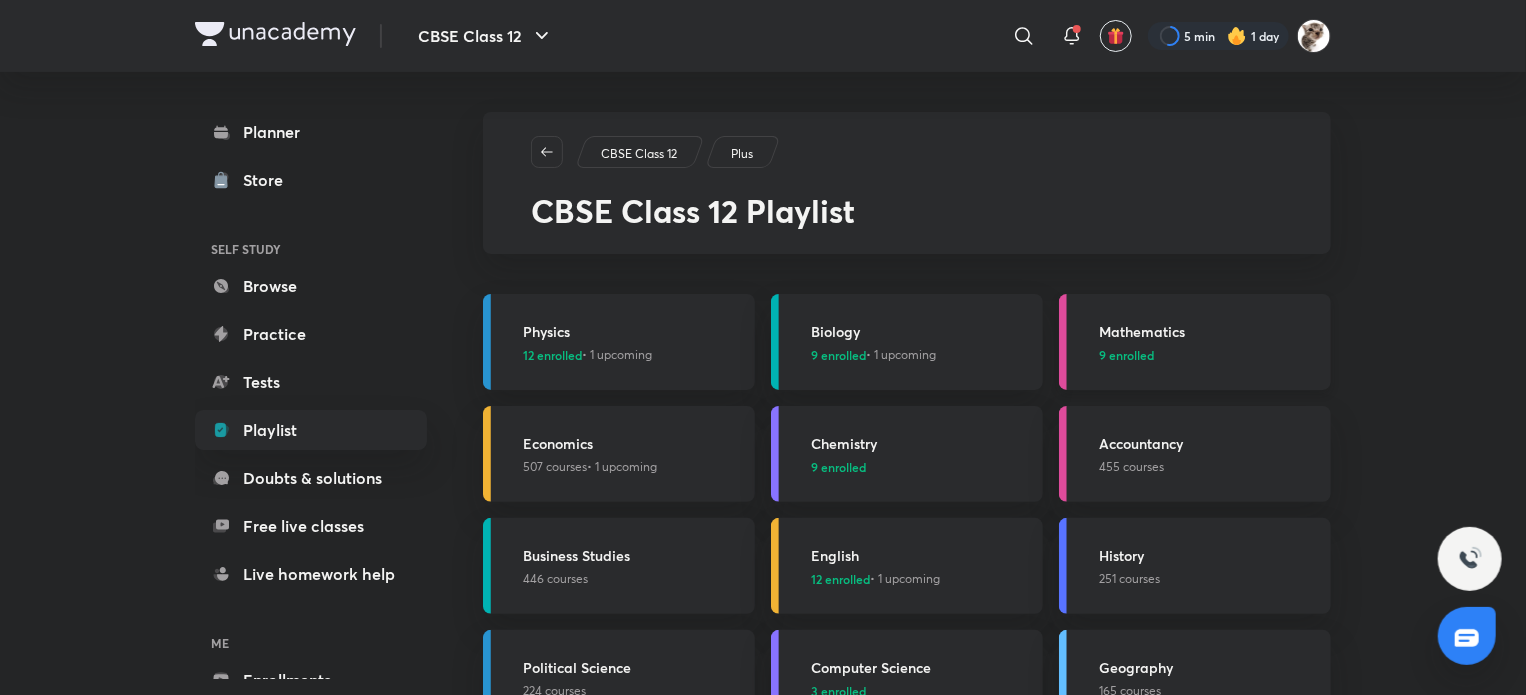 click on "Mathematics 9 enrolled" at bounding box center (1209, 342) 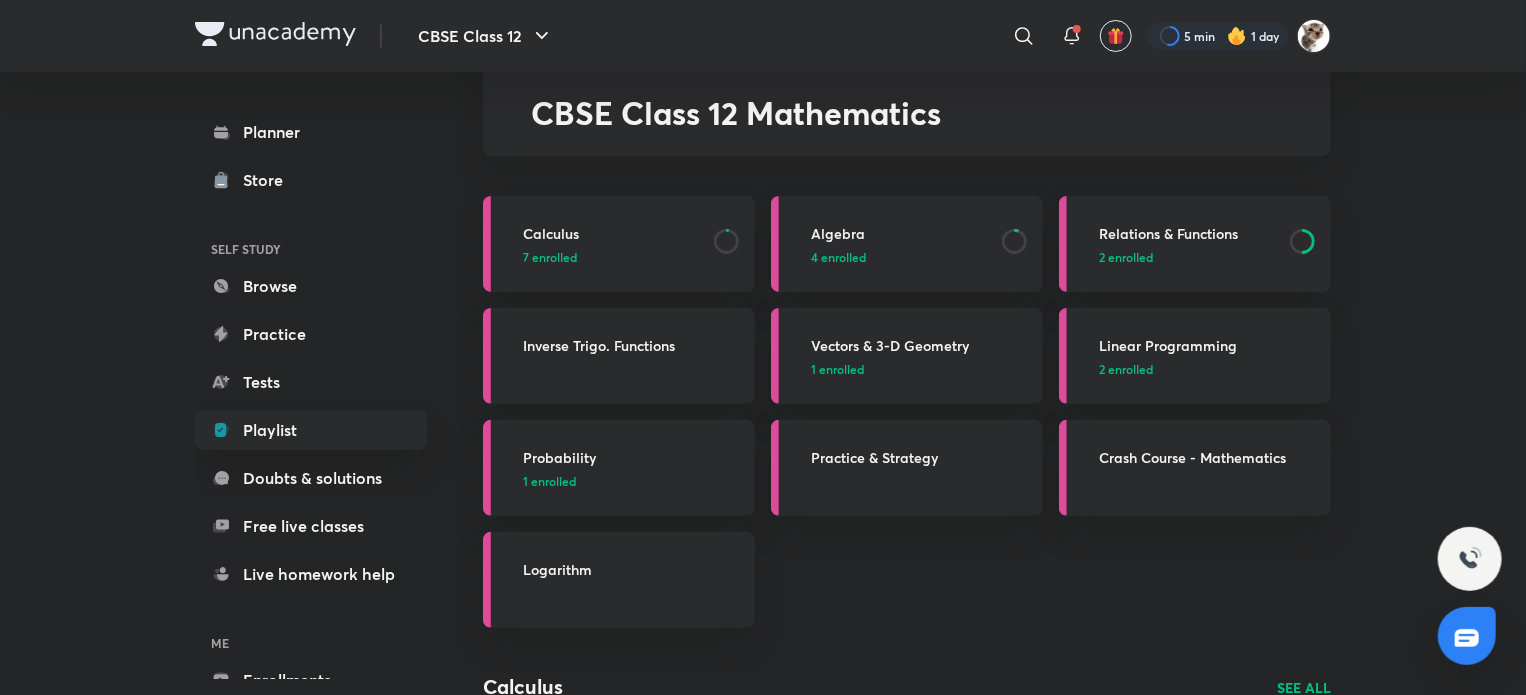scroll, scrollTop: 99, scrollLeft: 0, axis: vertical 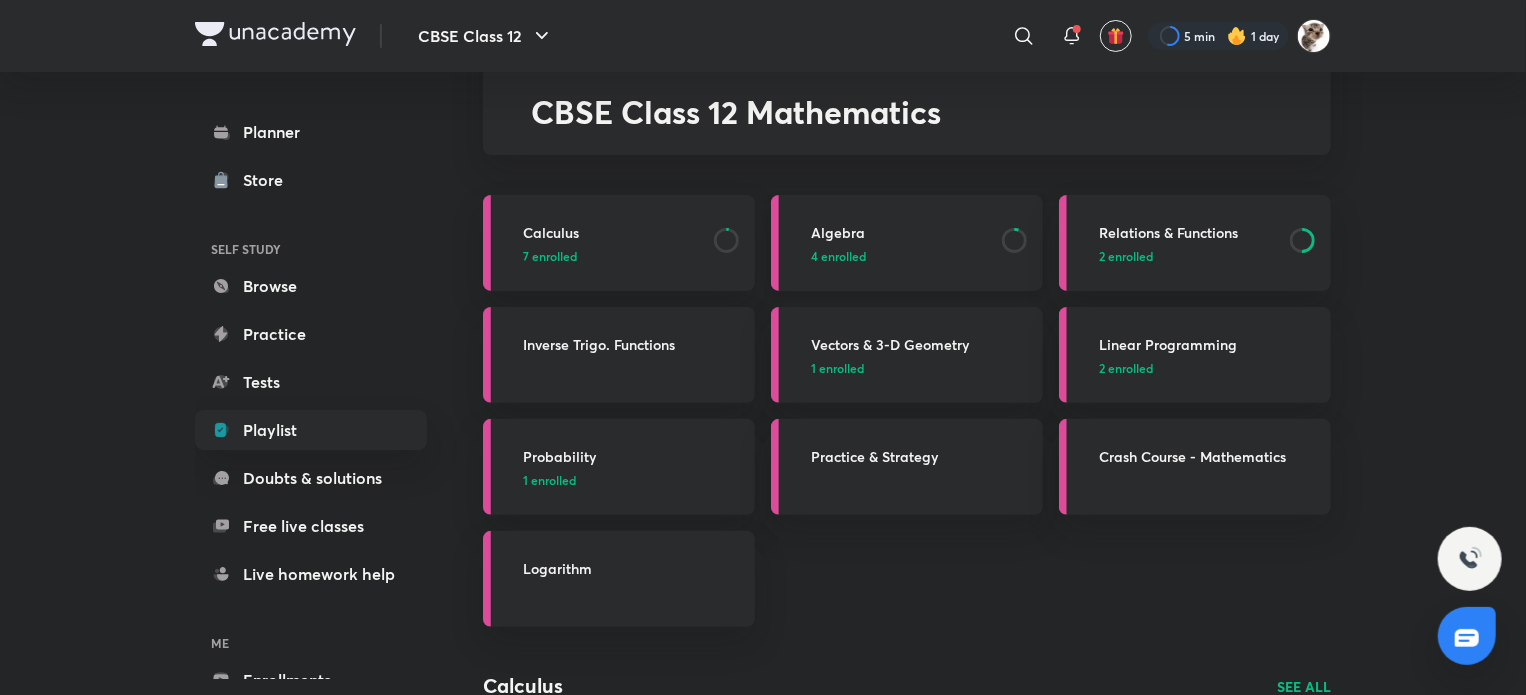 click on "Algebra" at bounding box center [900, 232] 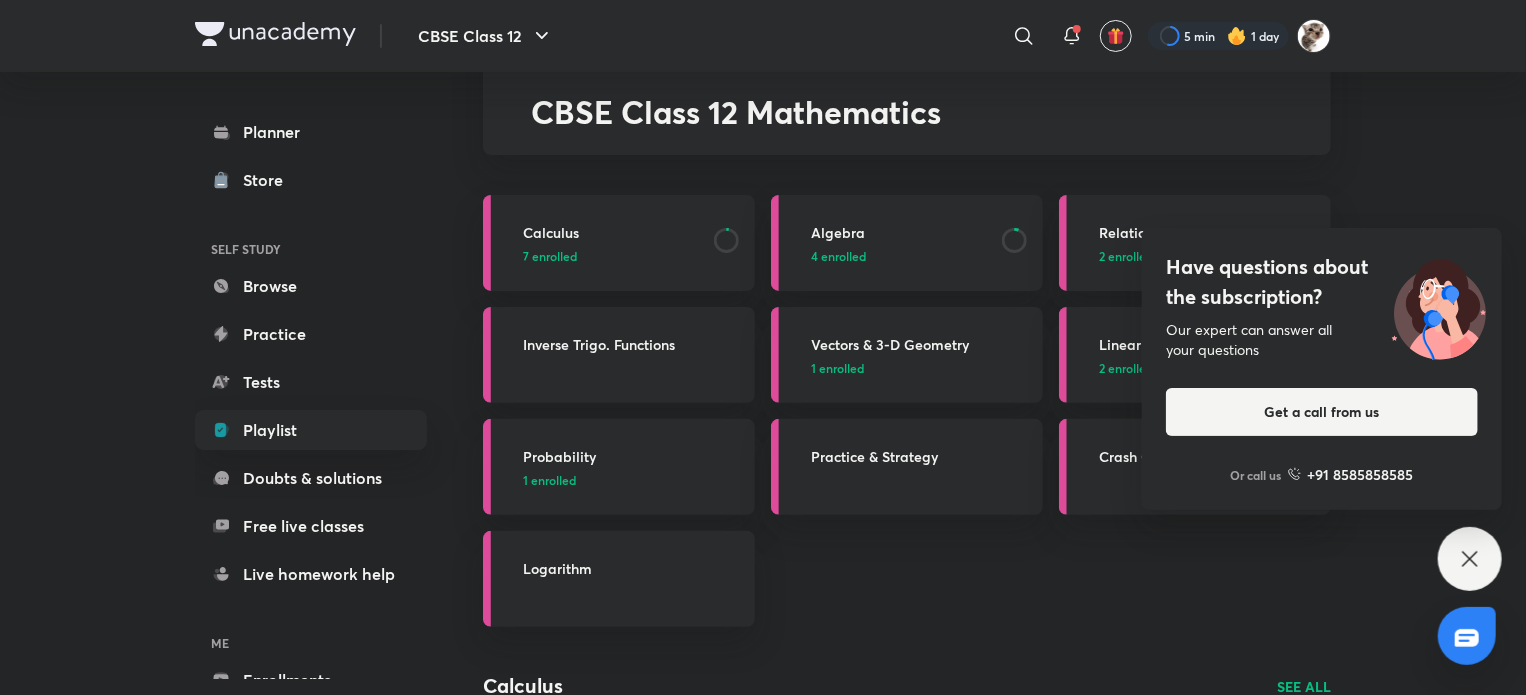 click 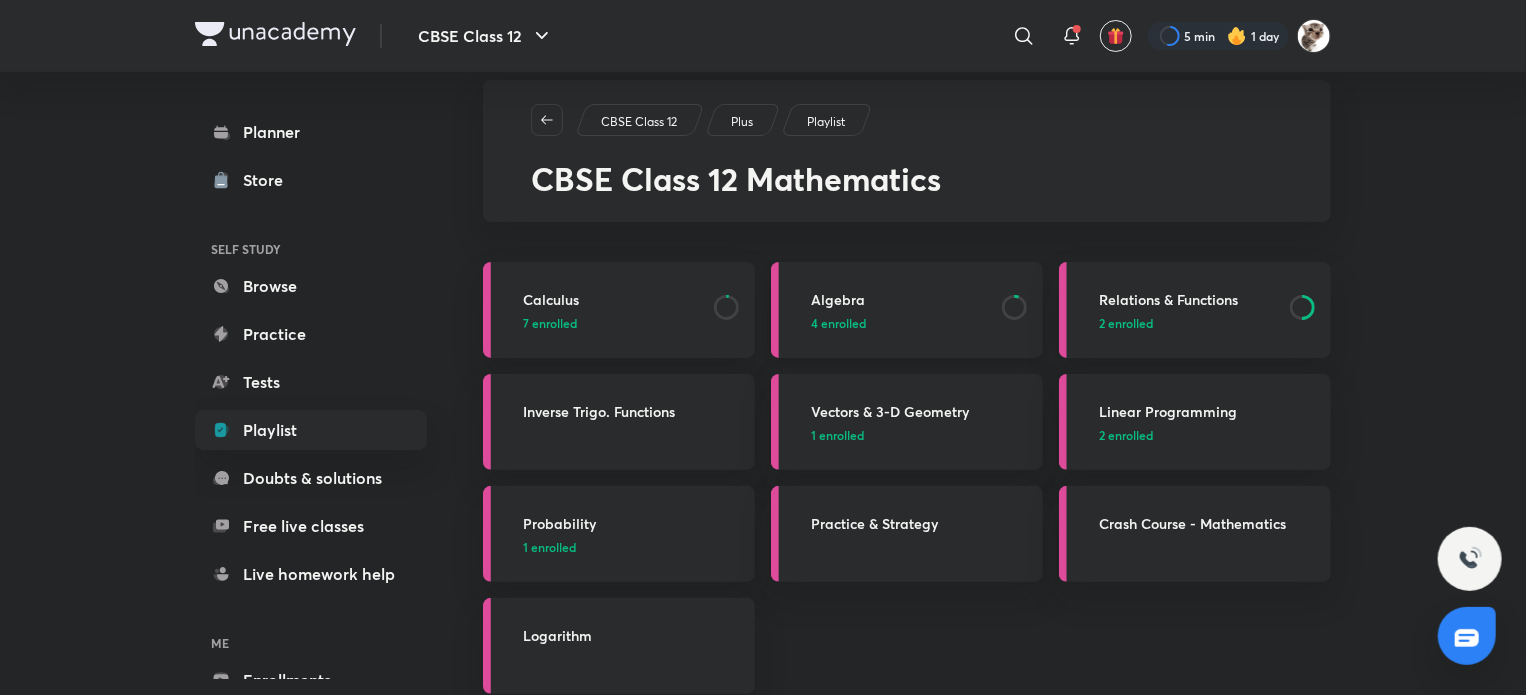 scroll, scrollTop: 31, scrollLeft: 0, axis: vertical 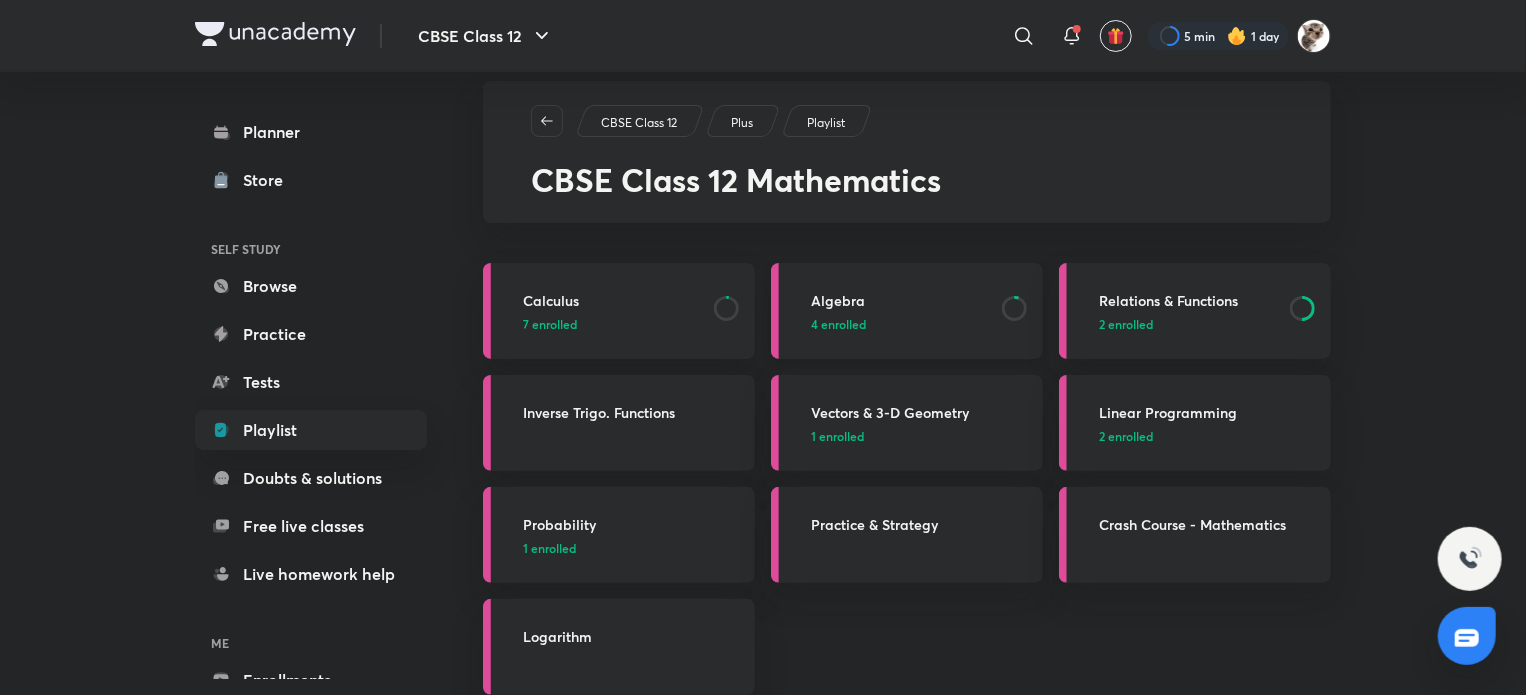 click on "Algebra 4 enrolled" at bounding box center [907, 311] 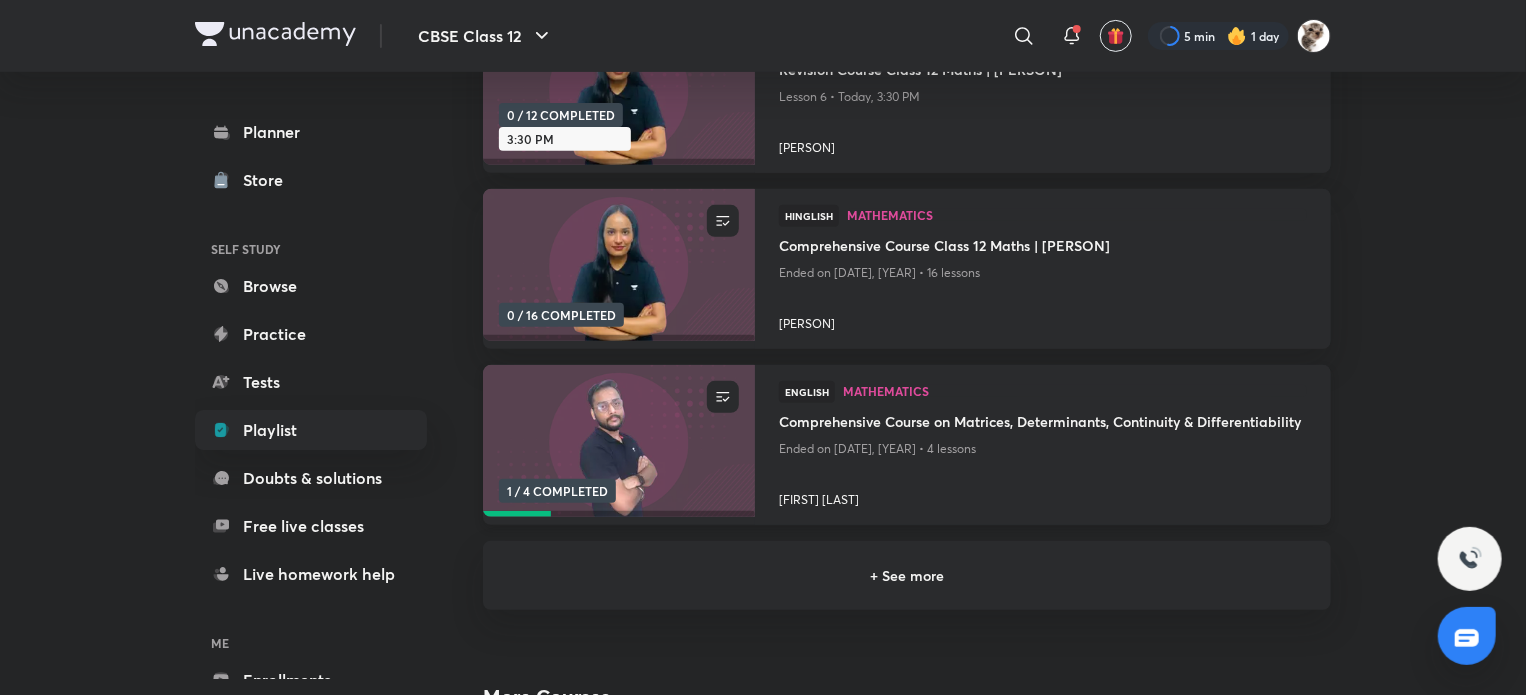 scroll, scrollTop: 356, scrollLeft: 0, axis: vertical 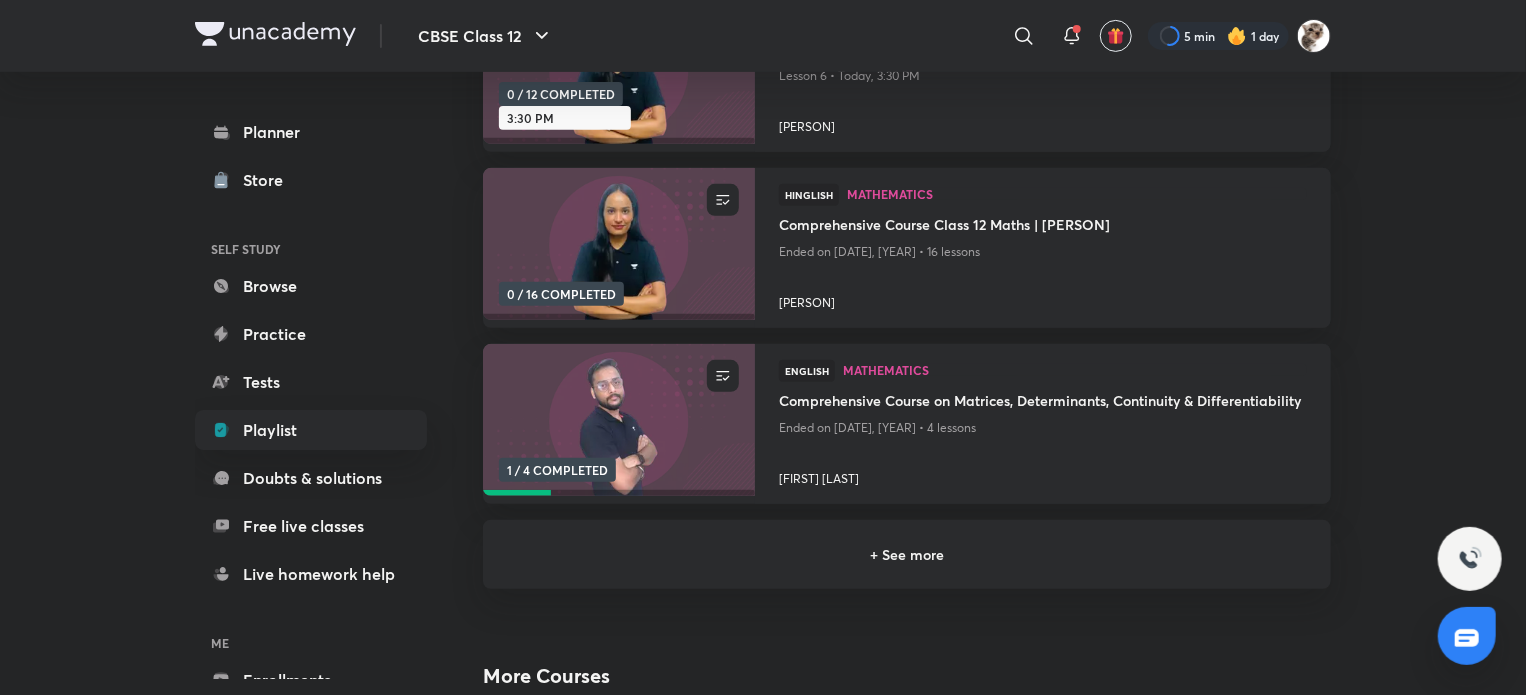 click on "+ See more" at bounding box center (907, 554) 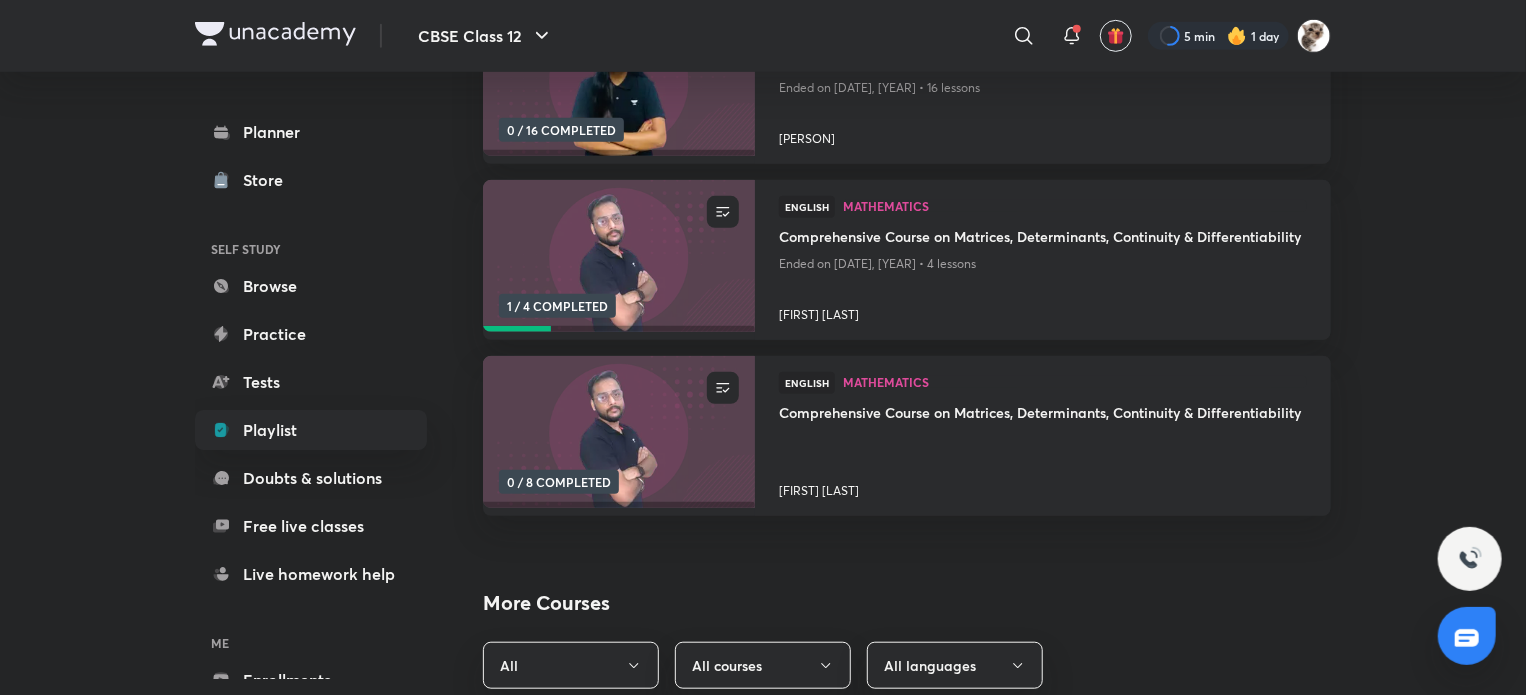 scroll, scrollTop: 520, scrollLeft: 0, axis: vertical 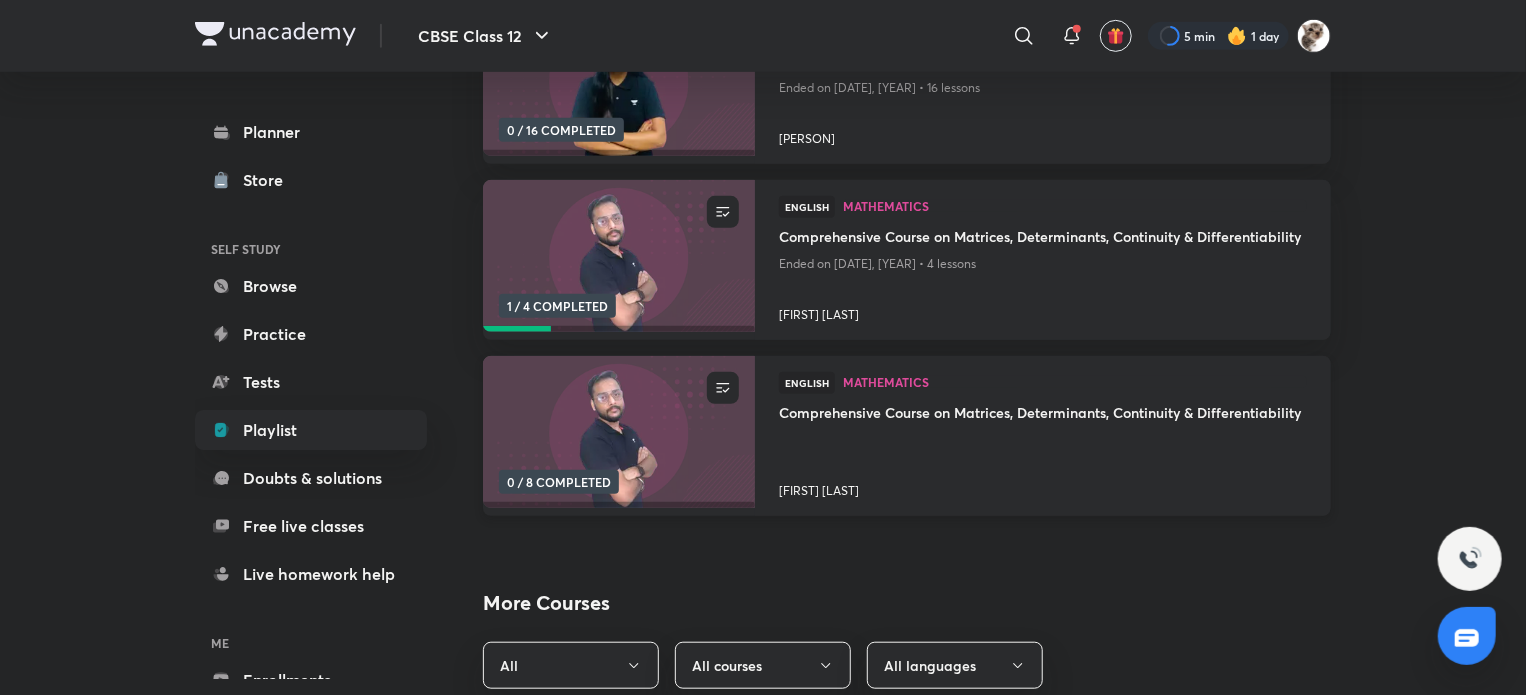 click on "Comprehensive Course on Matrices, Determinants, Continuity & Differentiability" at bounding box center [1043, 414] 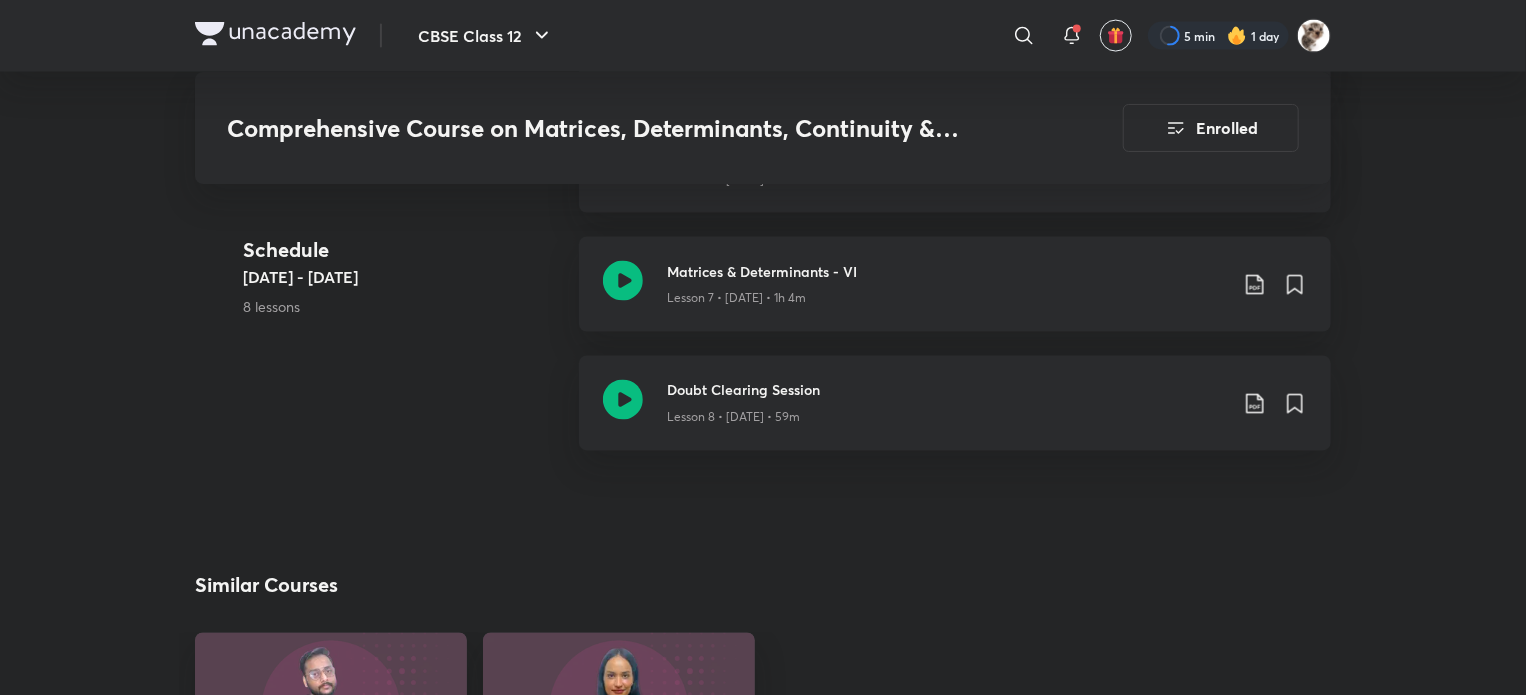scroll, scrollTop: 1558, scrollLeft: 0, axis: vertical 